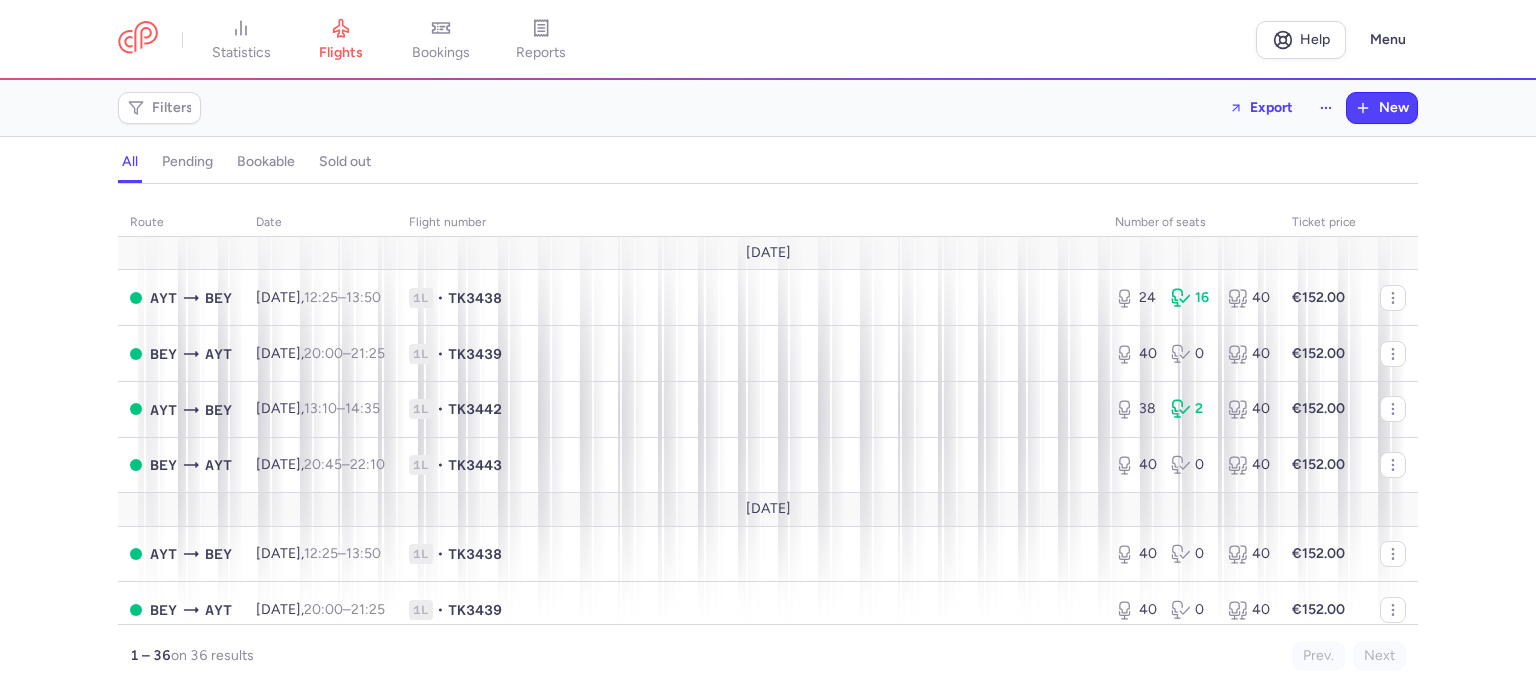 scroll, scrollTop: 0, scrollLeft: 0, axis: both 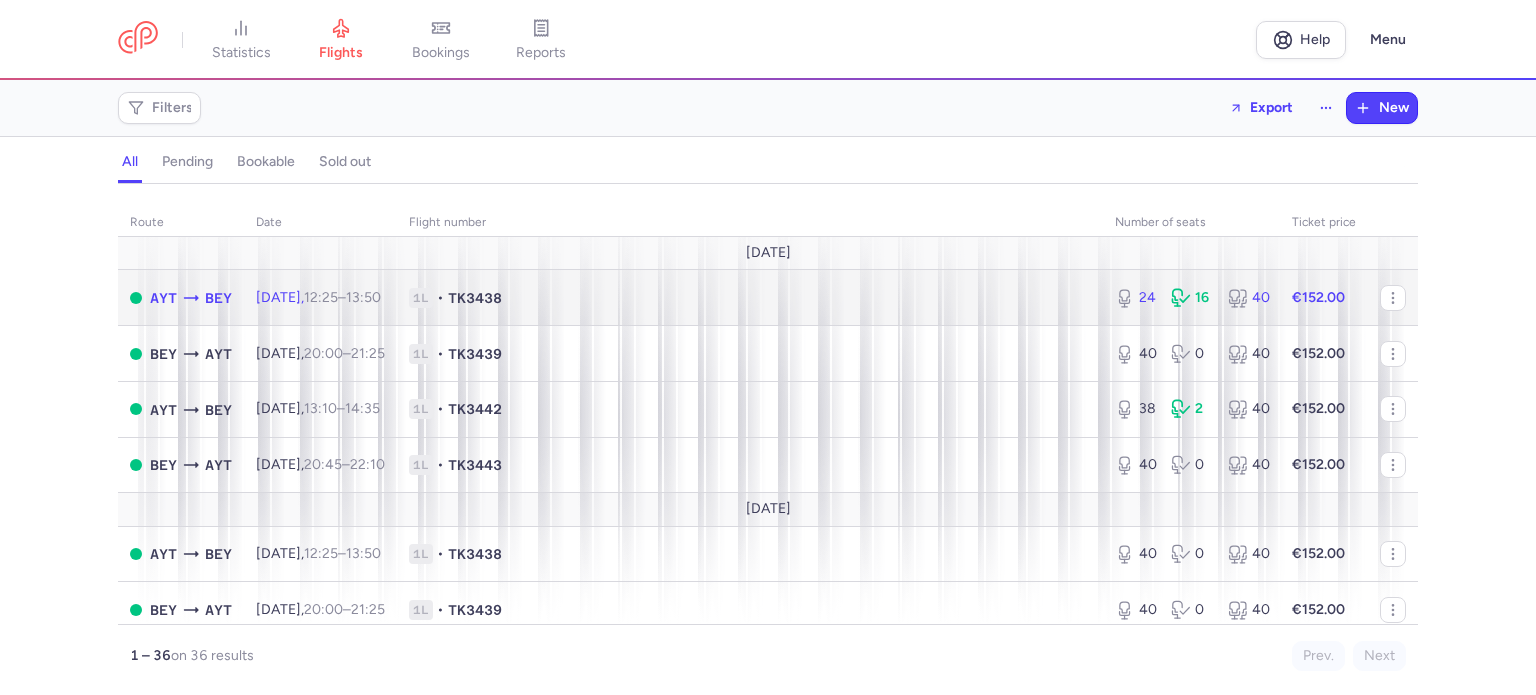 click on "1L • TK3438" at bounding box center [750, 298] 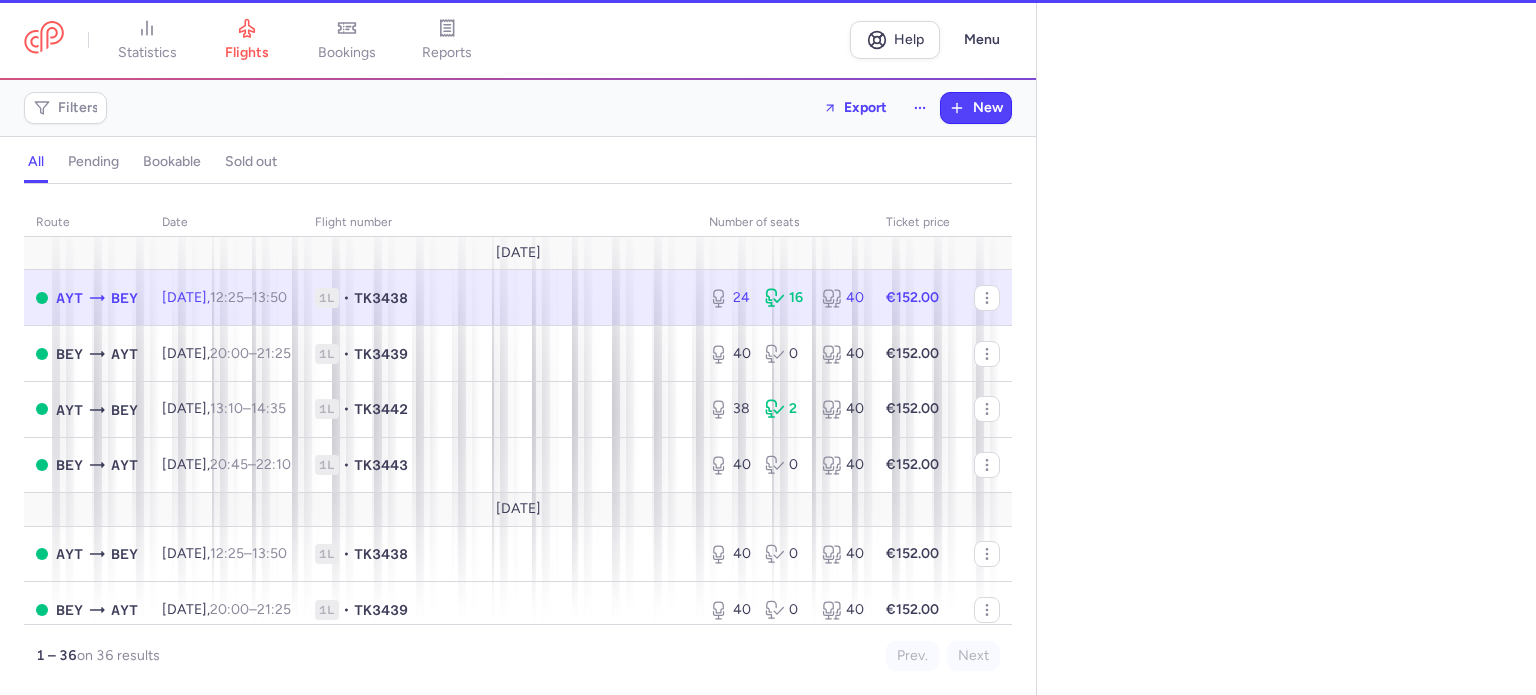 select on "days" 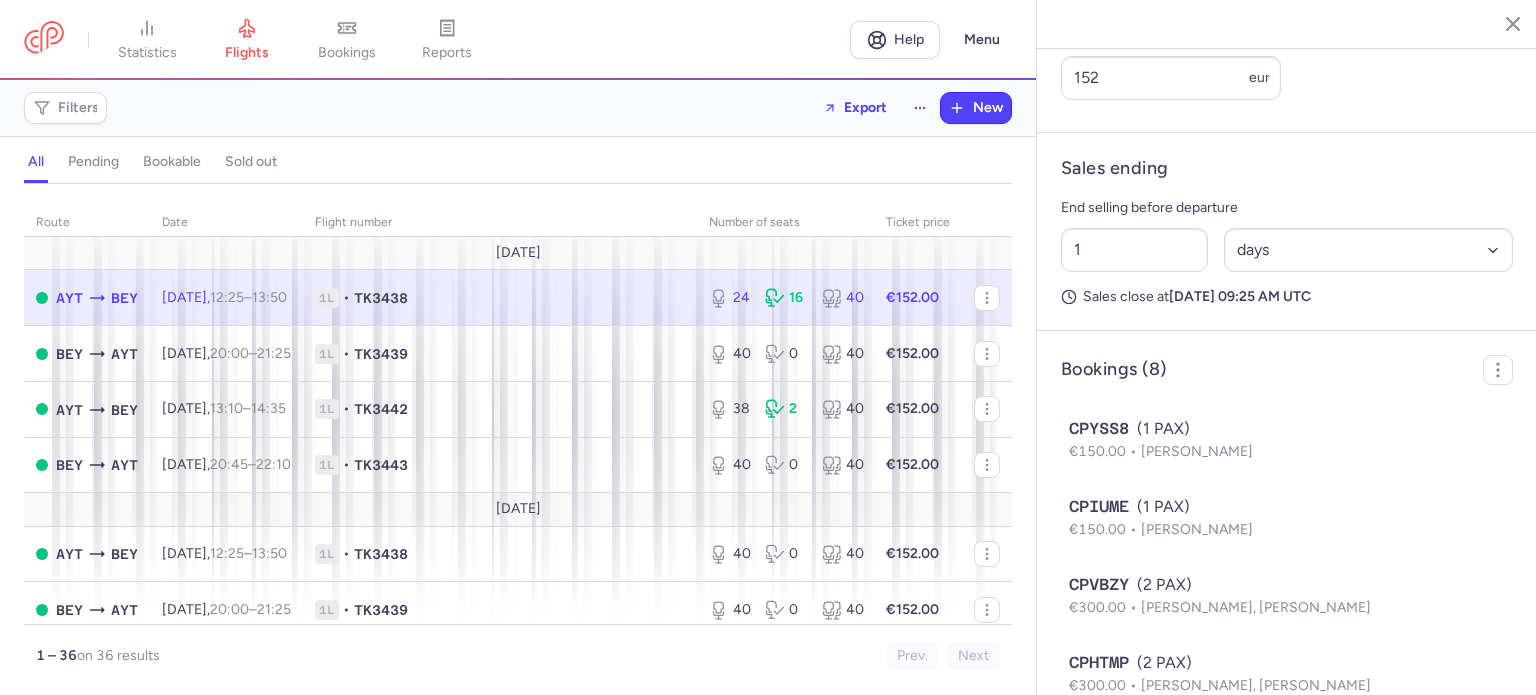 scroll, scrollTop: 902, scrollLeft: 0, axis: vertical 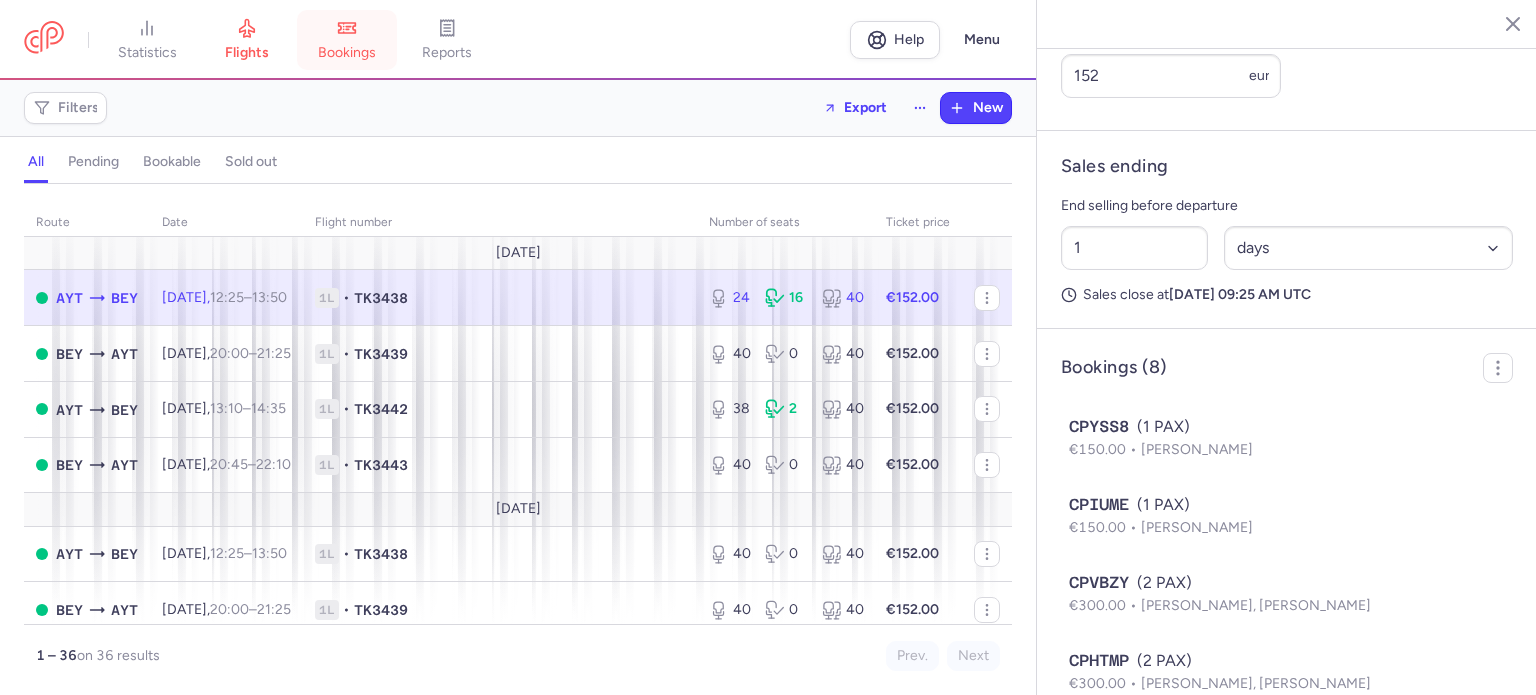 click on "bookings" at bounding box center [347, 53] 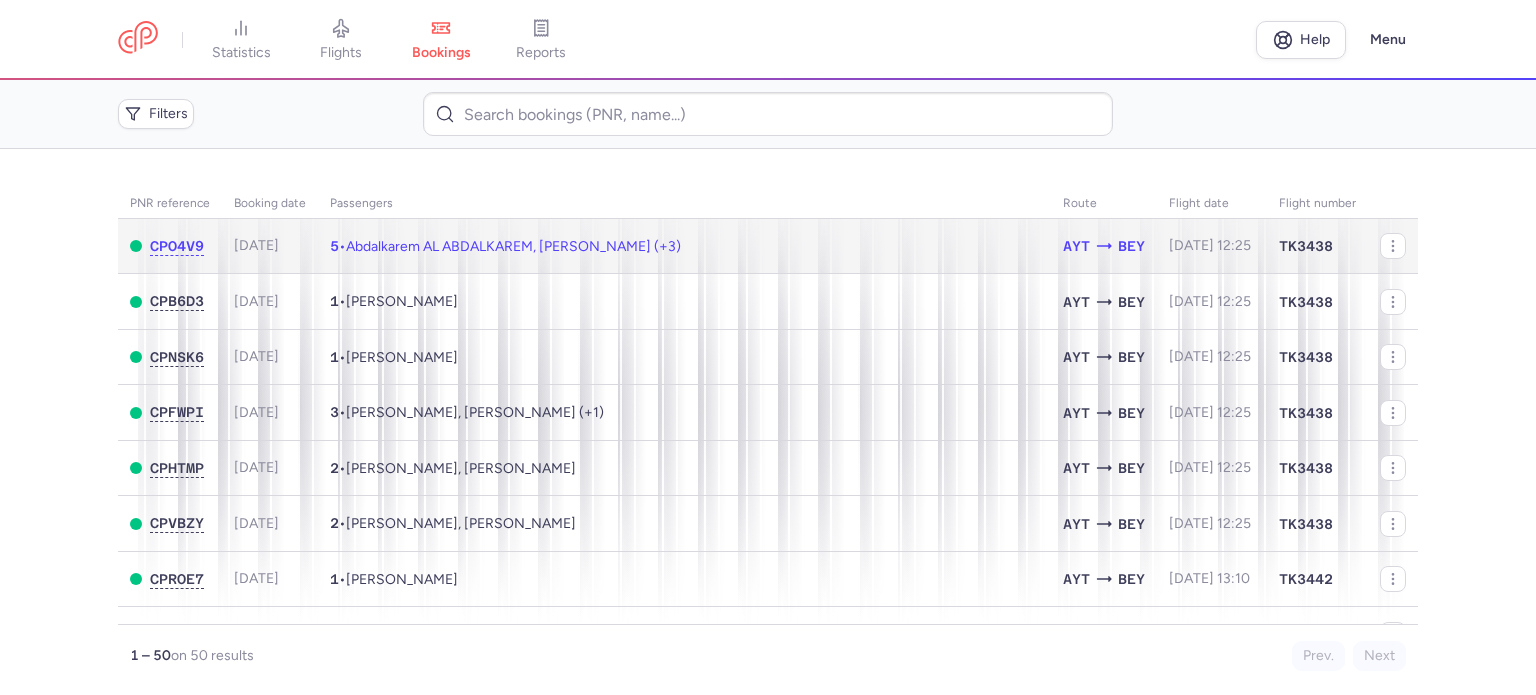 click on "5  •  Abdalkarem AL ABDALKAREM, [PERSON_NAME] (+3)" 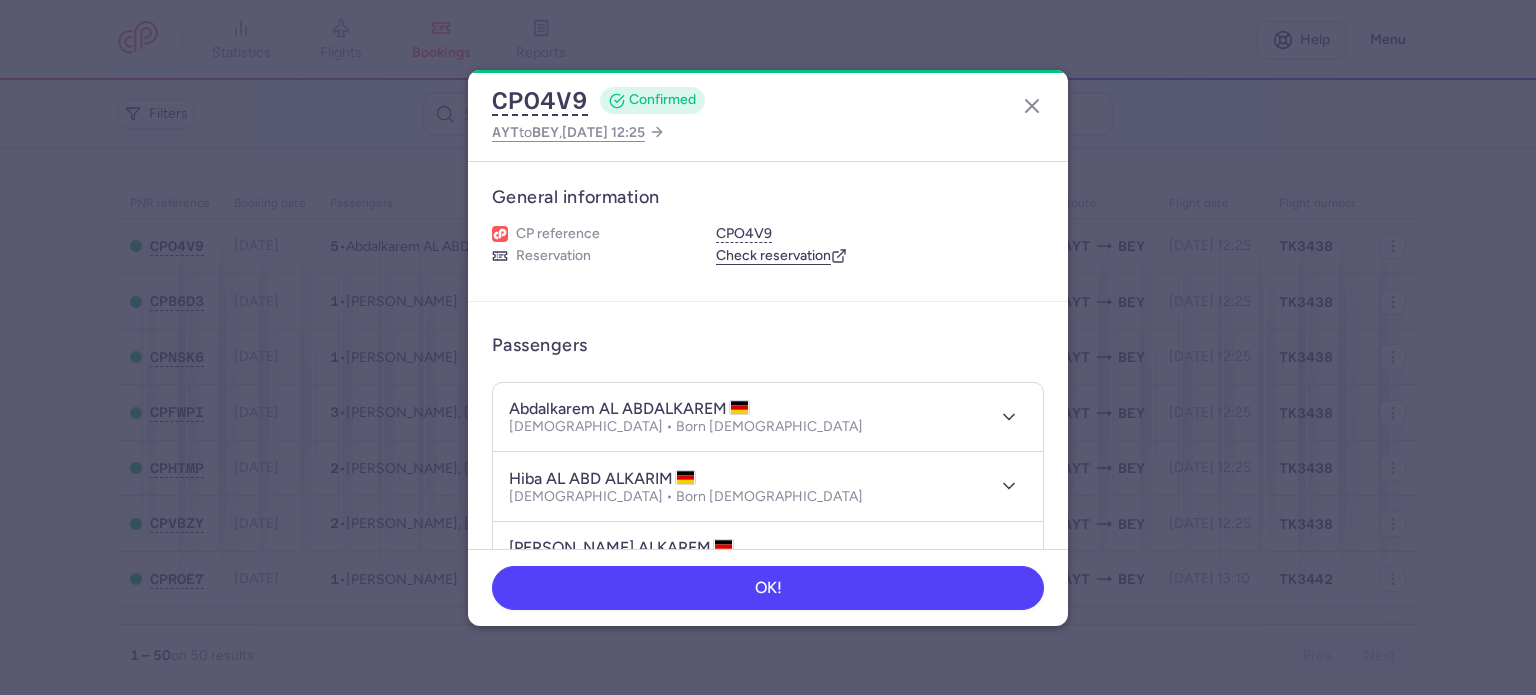 drag, startPoint x: 598, startPoint y: 404, endPoint x: 729, endPoint y: 410, distance: 131.13733 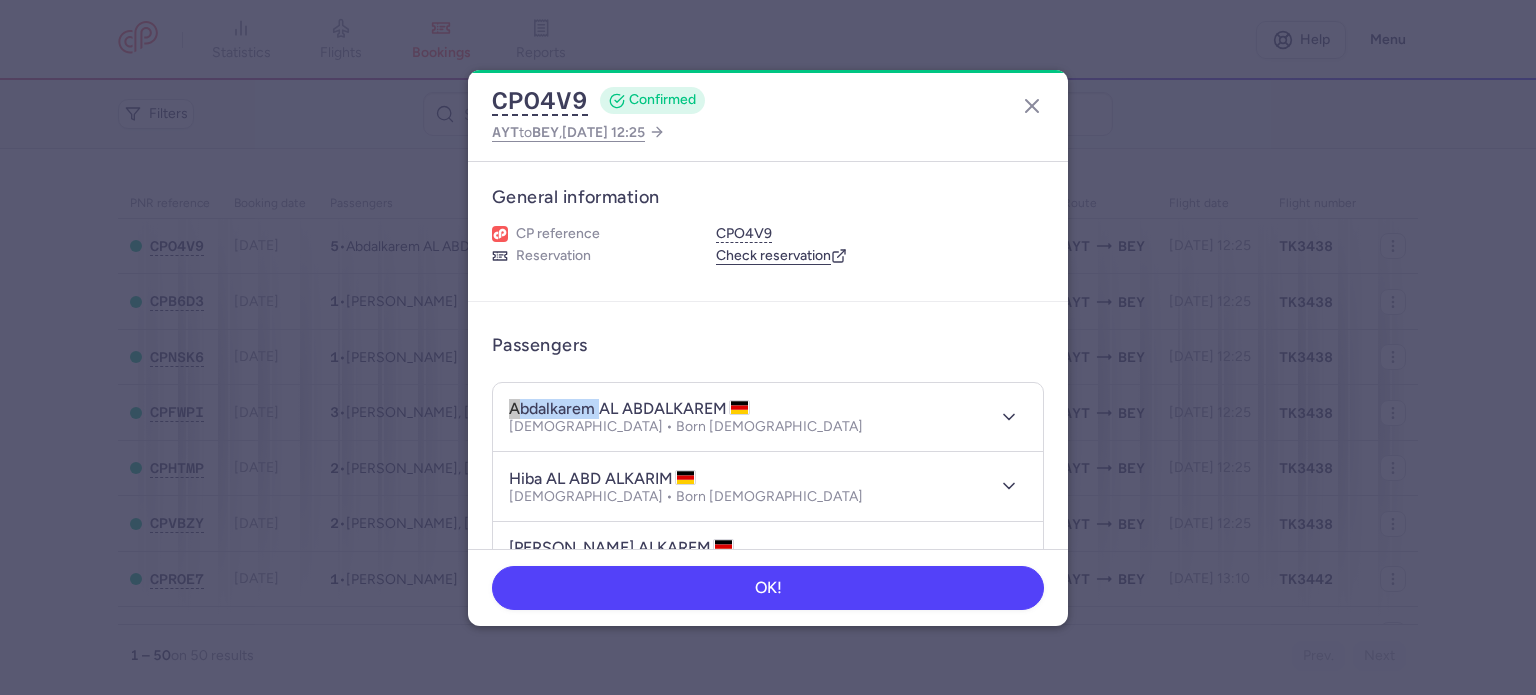 click on "abdalkarem AL ABDALKAREM" at bounding box center (629, 409) 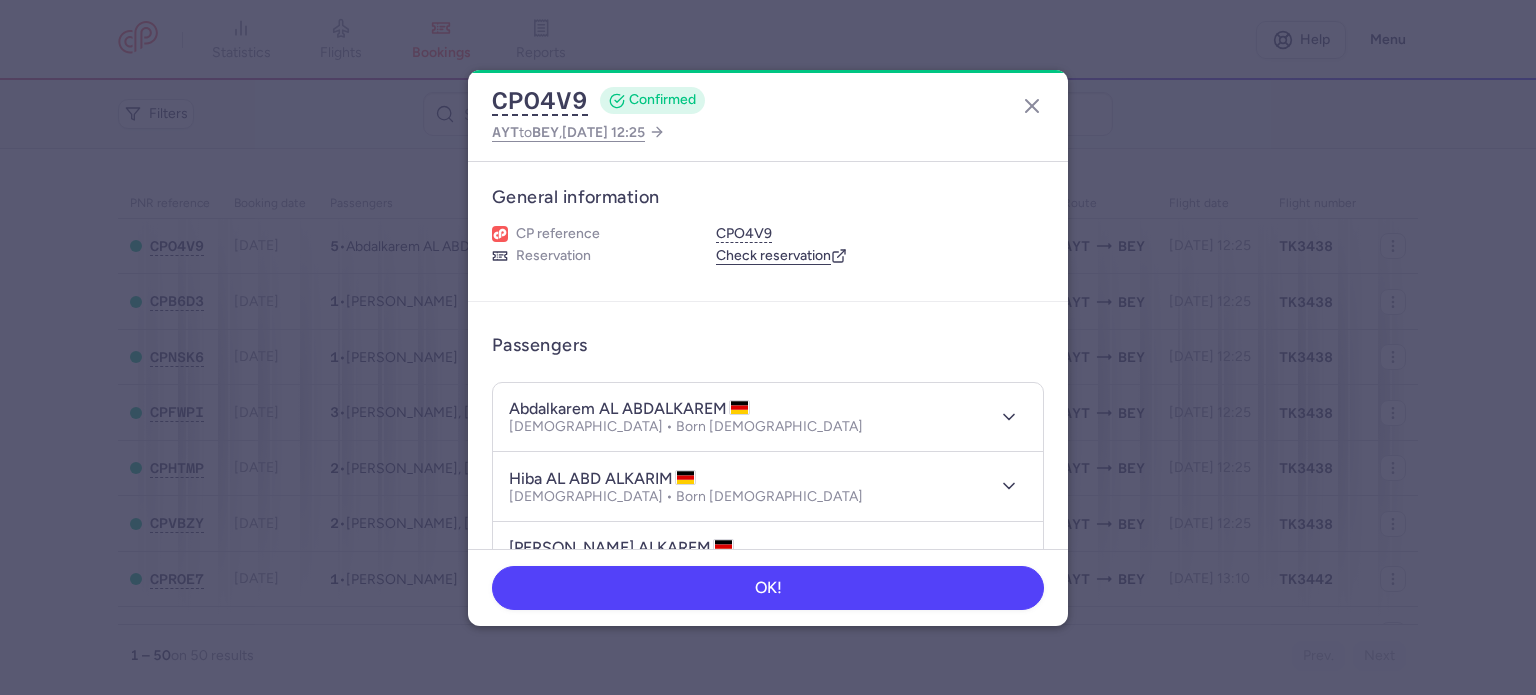 click on "[DEMOGRAPHIC_DATA] • Born [DEMOGRAPHIC_DATA]" at bounding box center (686, 427) 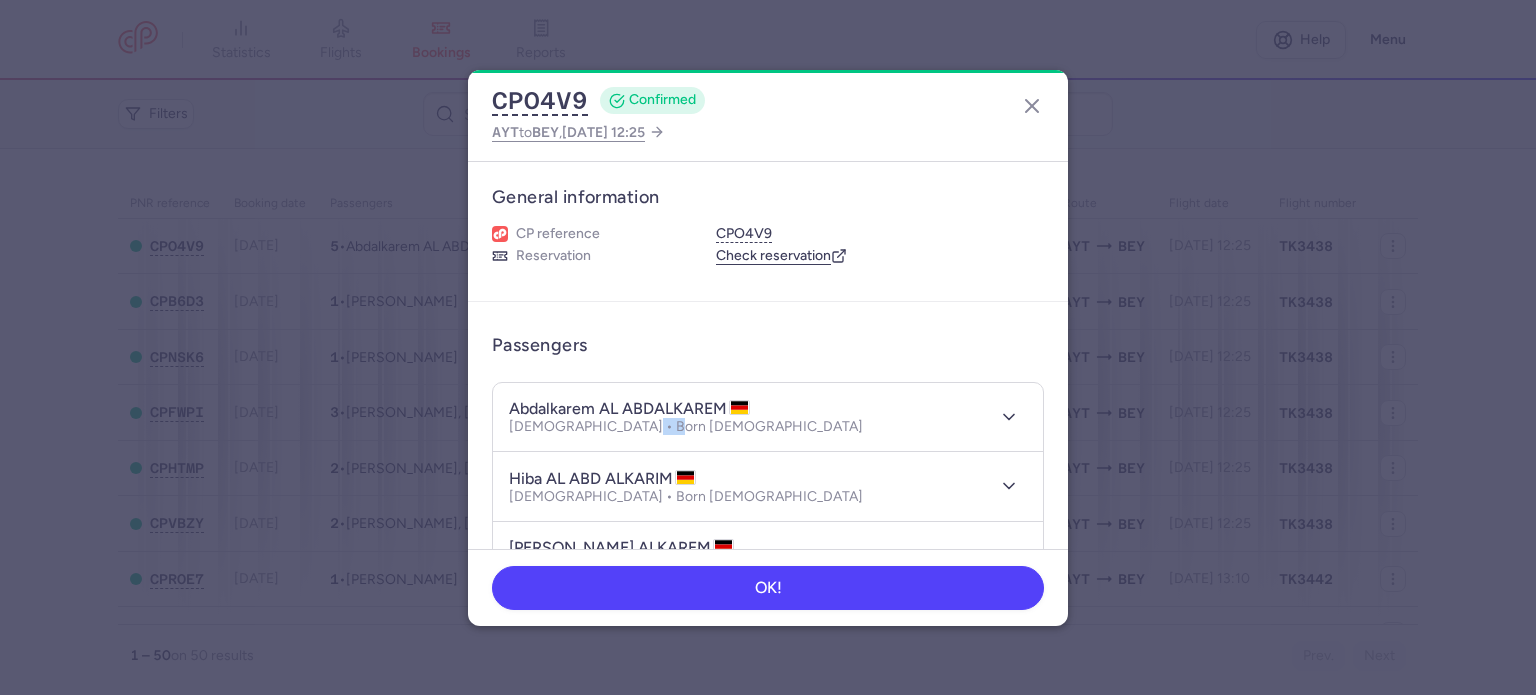 click on "[DEMOGRAPHIC_DATA] • Born [DEMOGRAPHIC_DATA]" at bounding box center (686, 427) 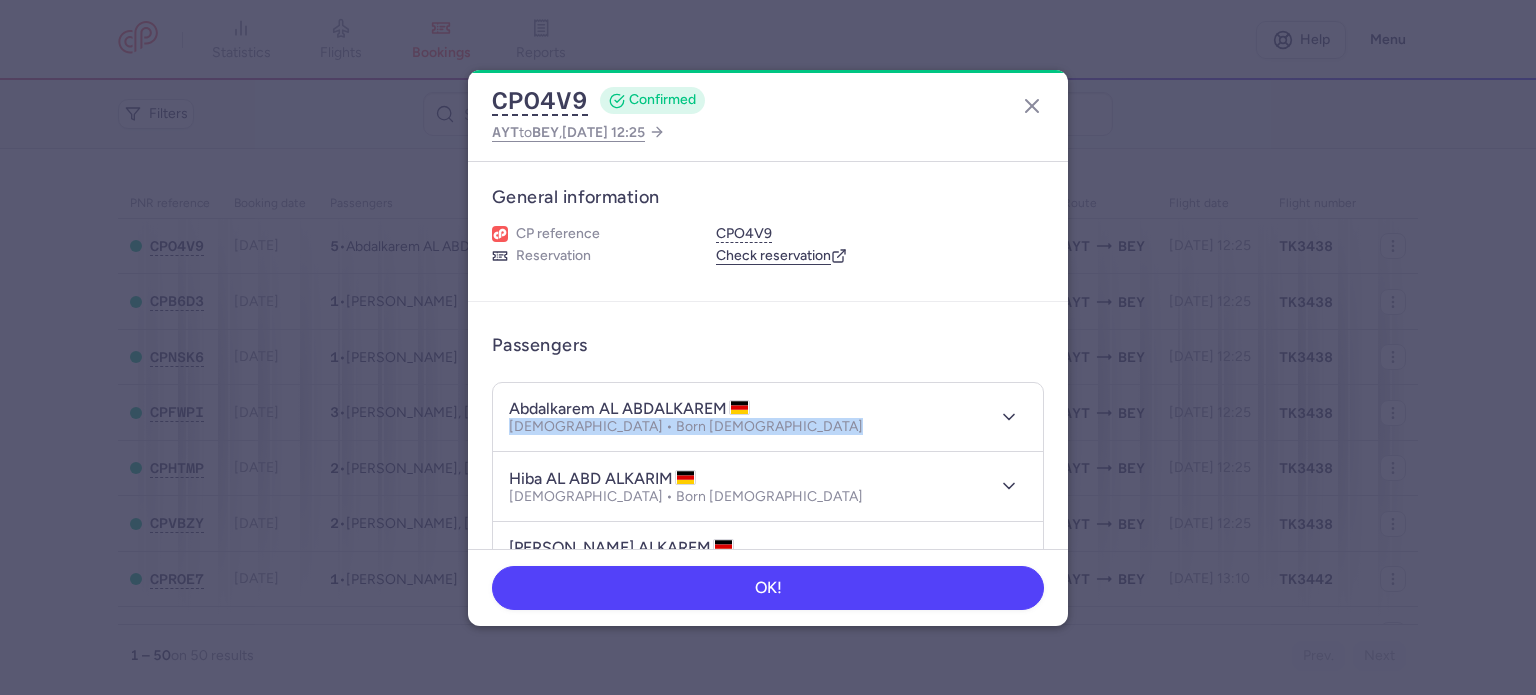 click on "[DEMOGRAPHIC_DATA] • Born [DEMOGRAPHIC_DATA]" at bounding box center [686, 427] 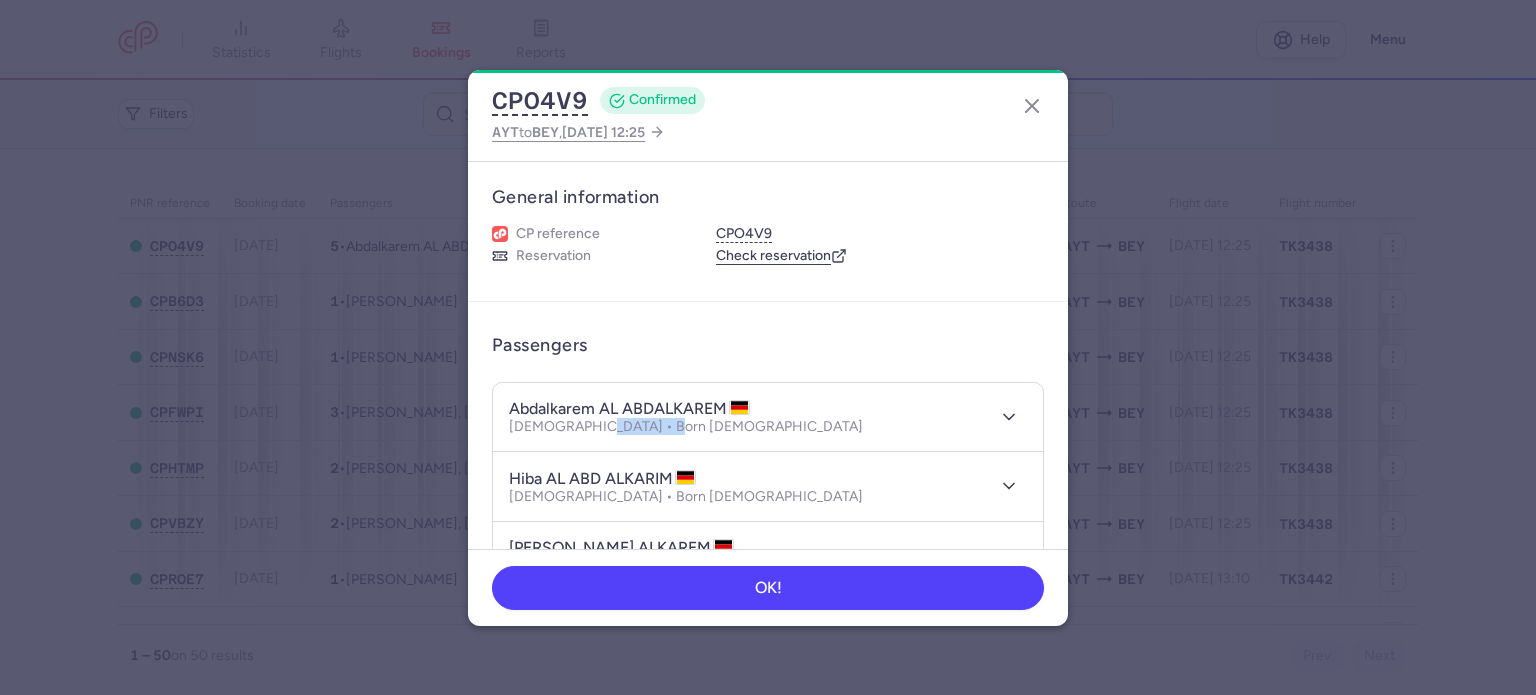 drag, startPoint x: 662, startPoint y: 423, endPoint x: 585, endPoint y: 428, distance: 77.16217 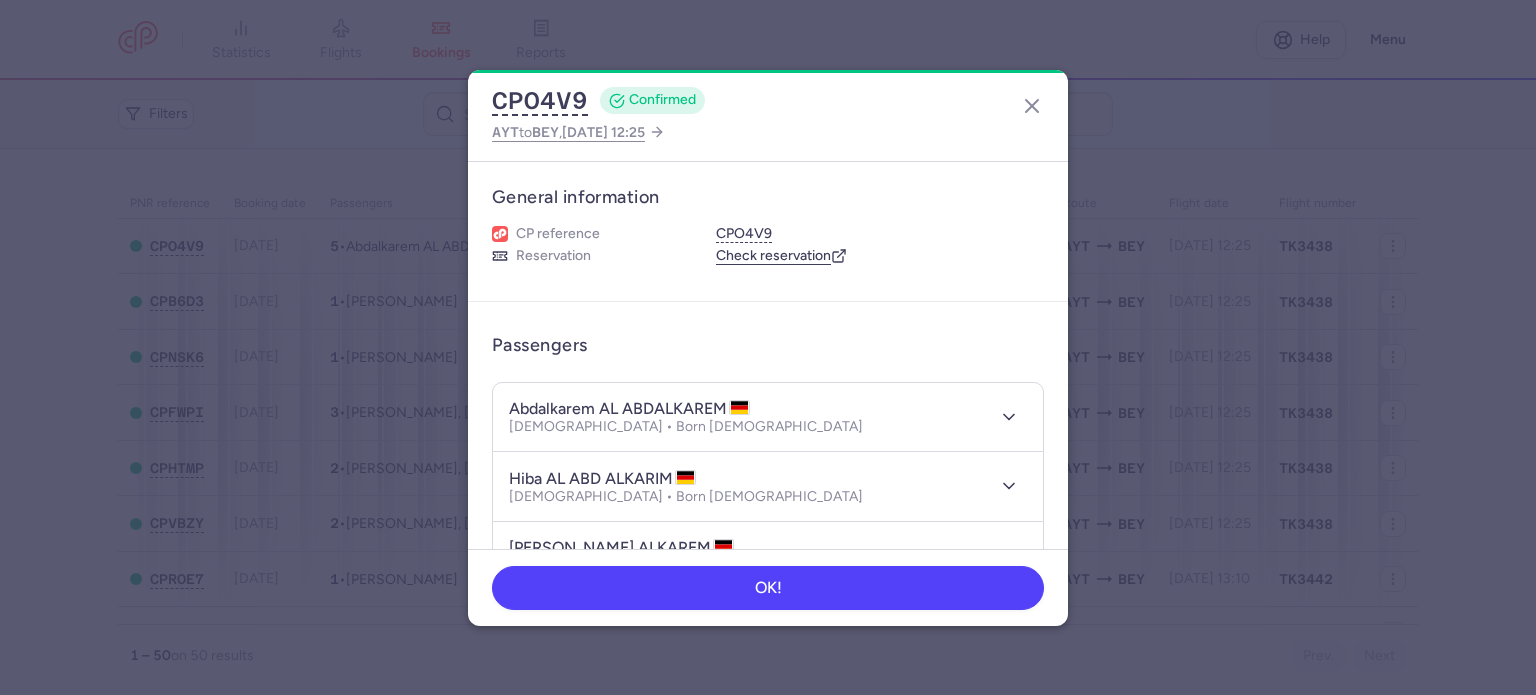 click on "hiba AL ABD ALKARIM" at bounding box center (602, 479) 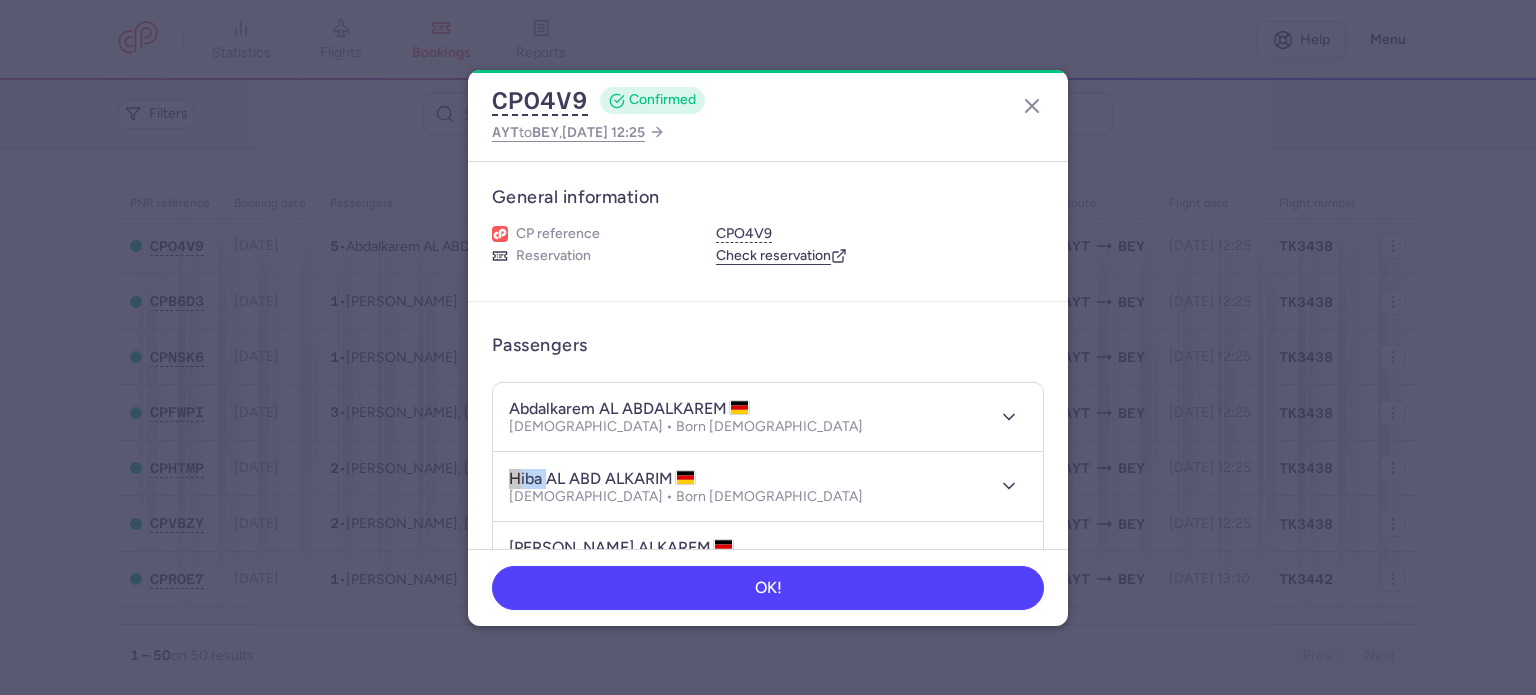 click on "hiba AL ABD ALKARIM" at bounding box center [602, 479] 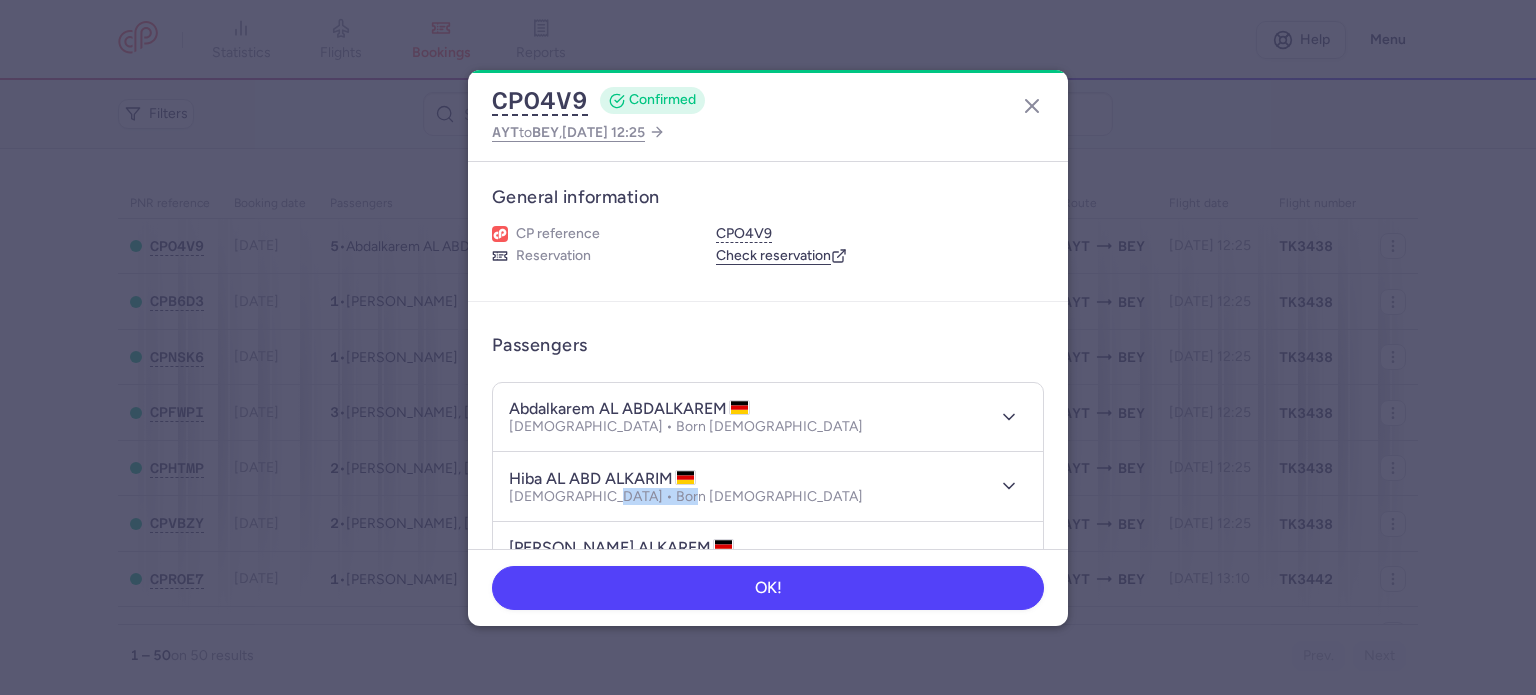 drag, startPoint x: 676, startPoint y: 500, endPoint x: 598, endPoint y: 499, distance: 78.00641 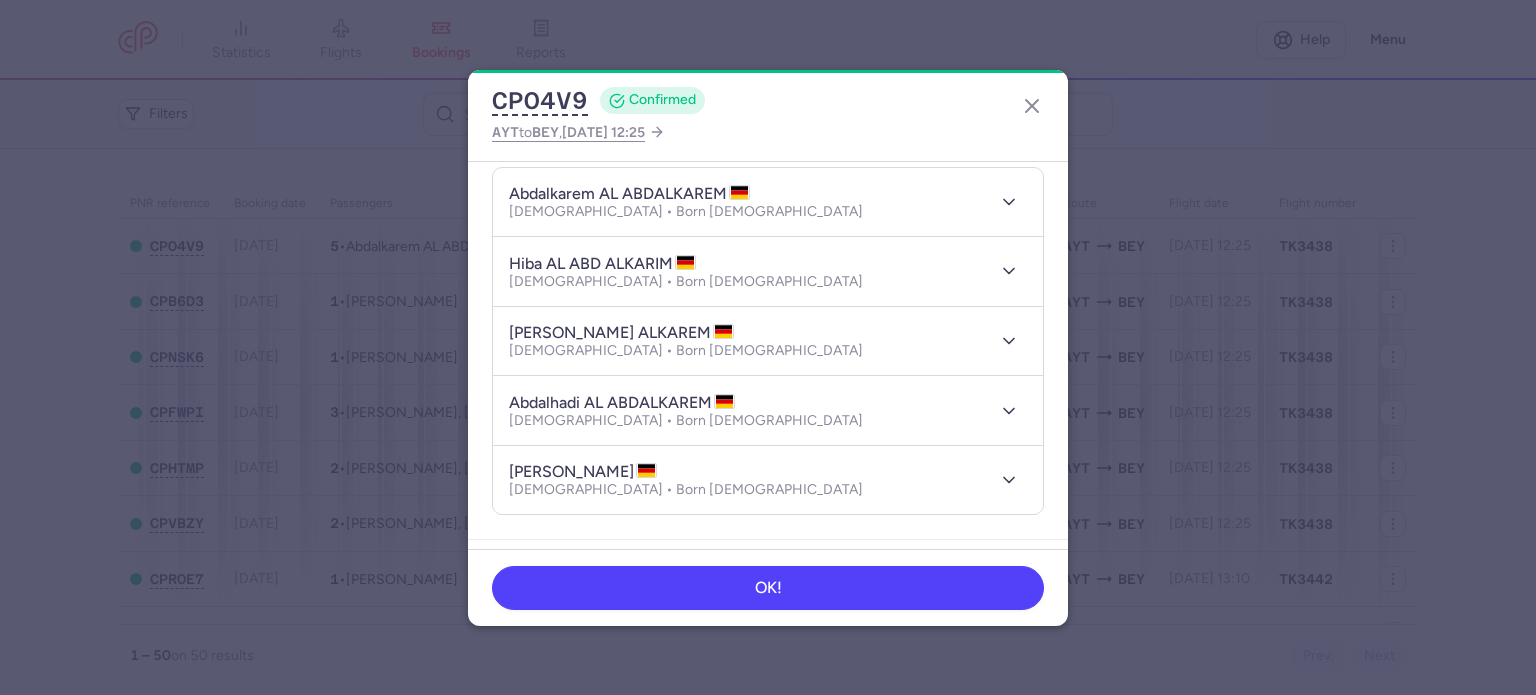 scroll, scrollTop: 220, scrollLeft: 0, axis: vertical 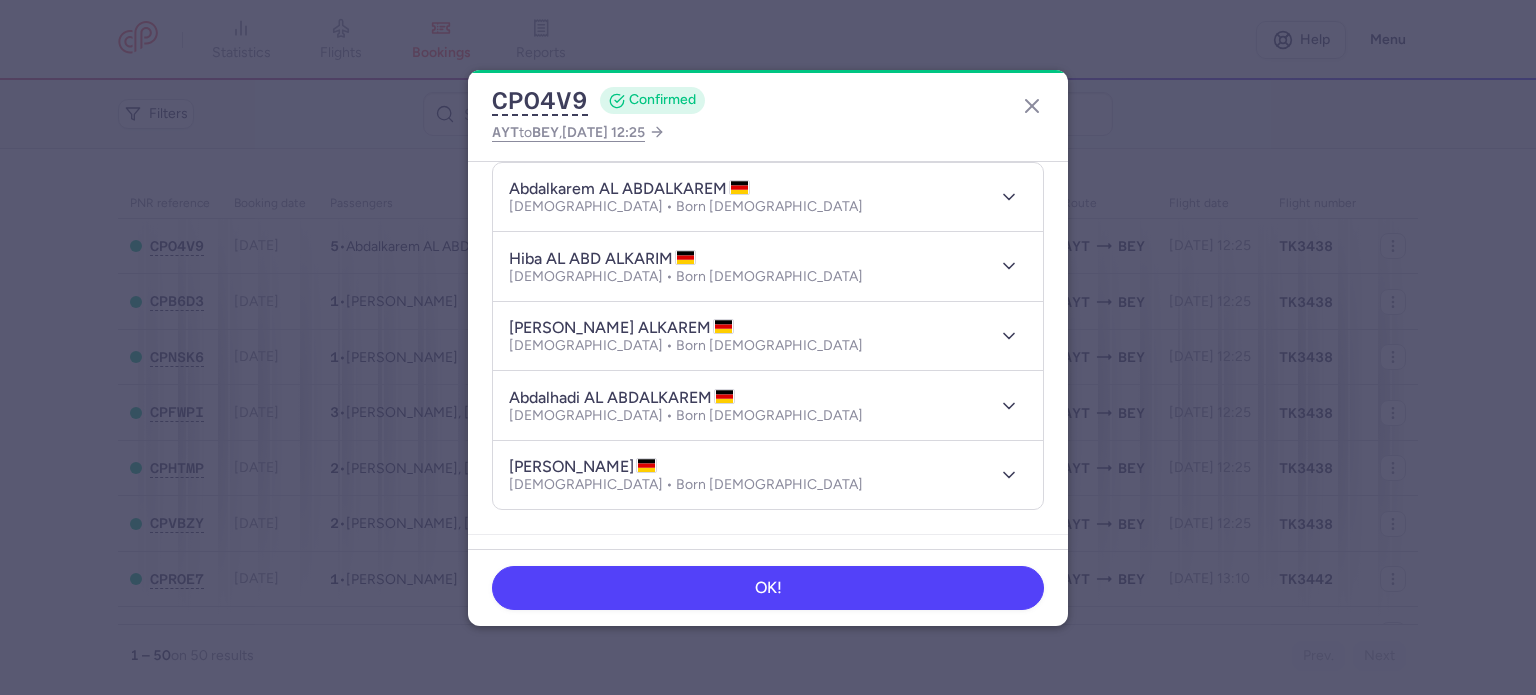 click on "[PERSON_NAME] ALKAREM" at bounding box center [621, 328] 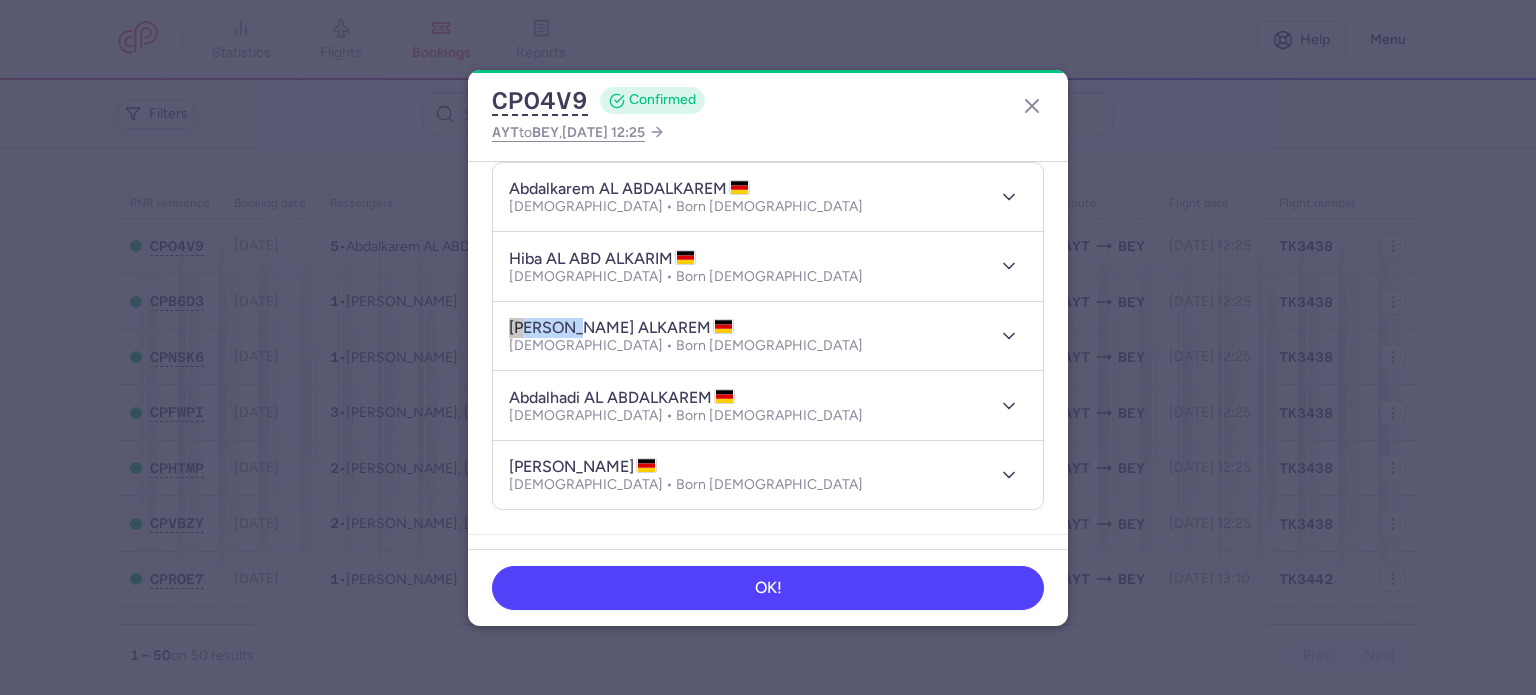 click on "[PERSON_NAME] ALKAREM" at bounding box center (621, 328) 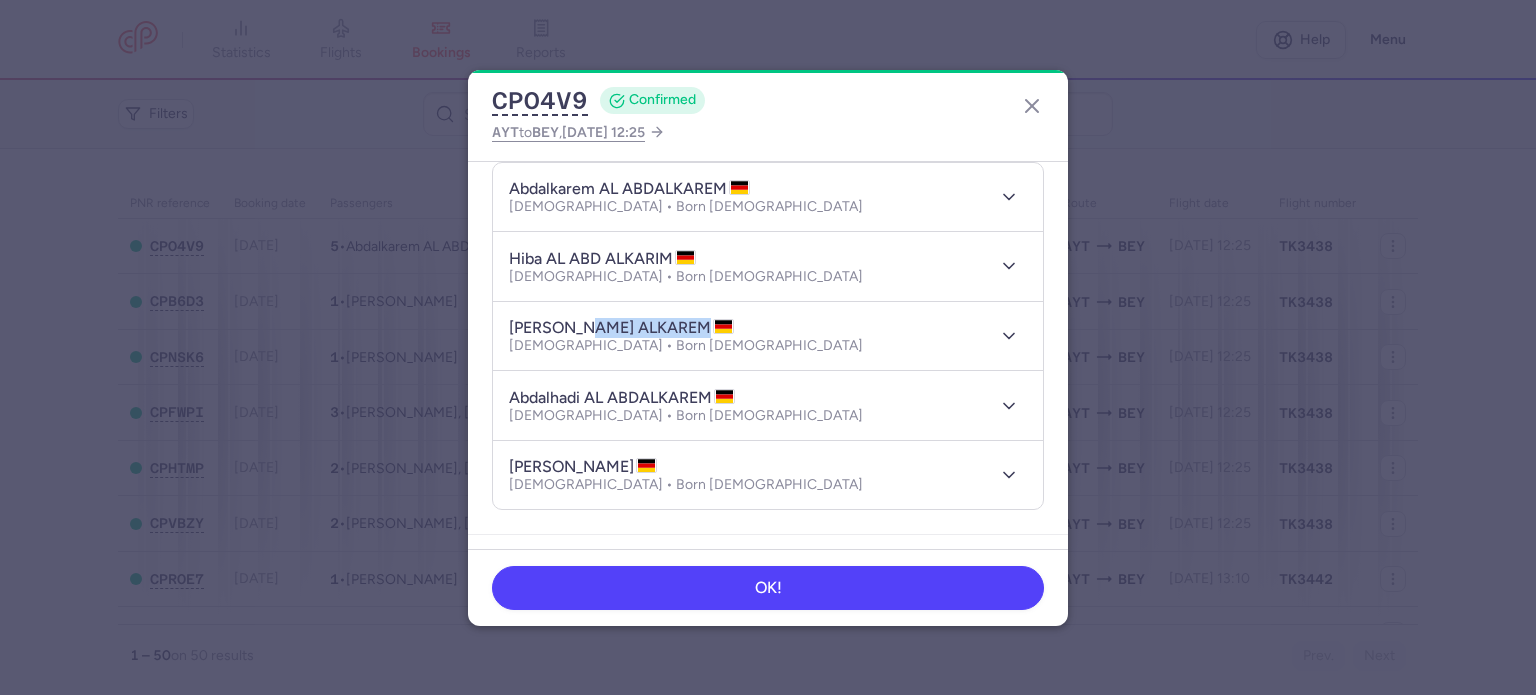 drag, startPoint x: 712, startPoint y: 321, endPoint x: 592, endPoint y: 323, distance: 120.01666 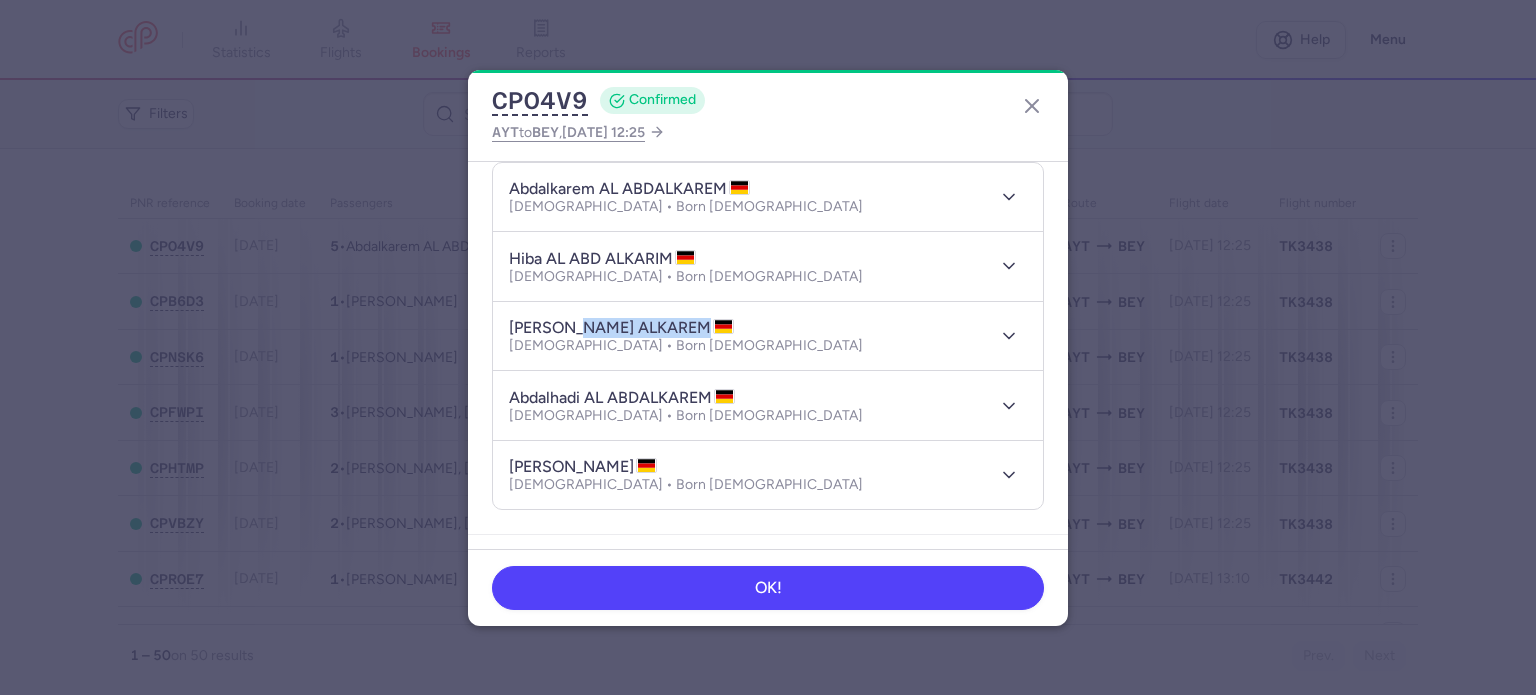 copy on "ALABD ALKAREM" 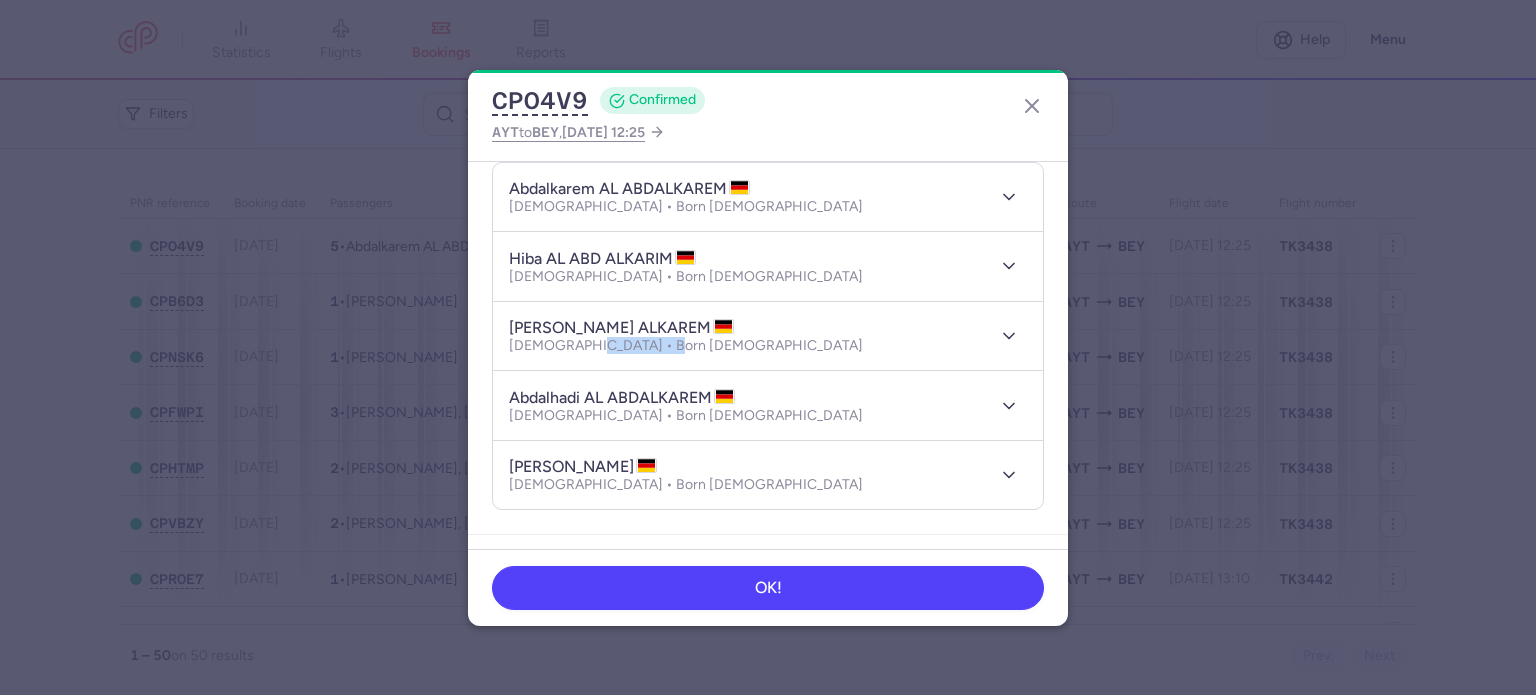 drag, startPoint x: 663, startPoint y: 338, endPoint x: 584, endPoint y: 342, distance: 79.101204 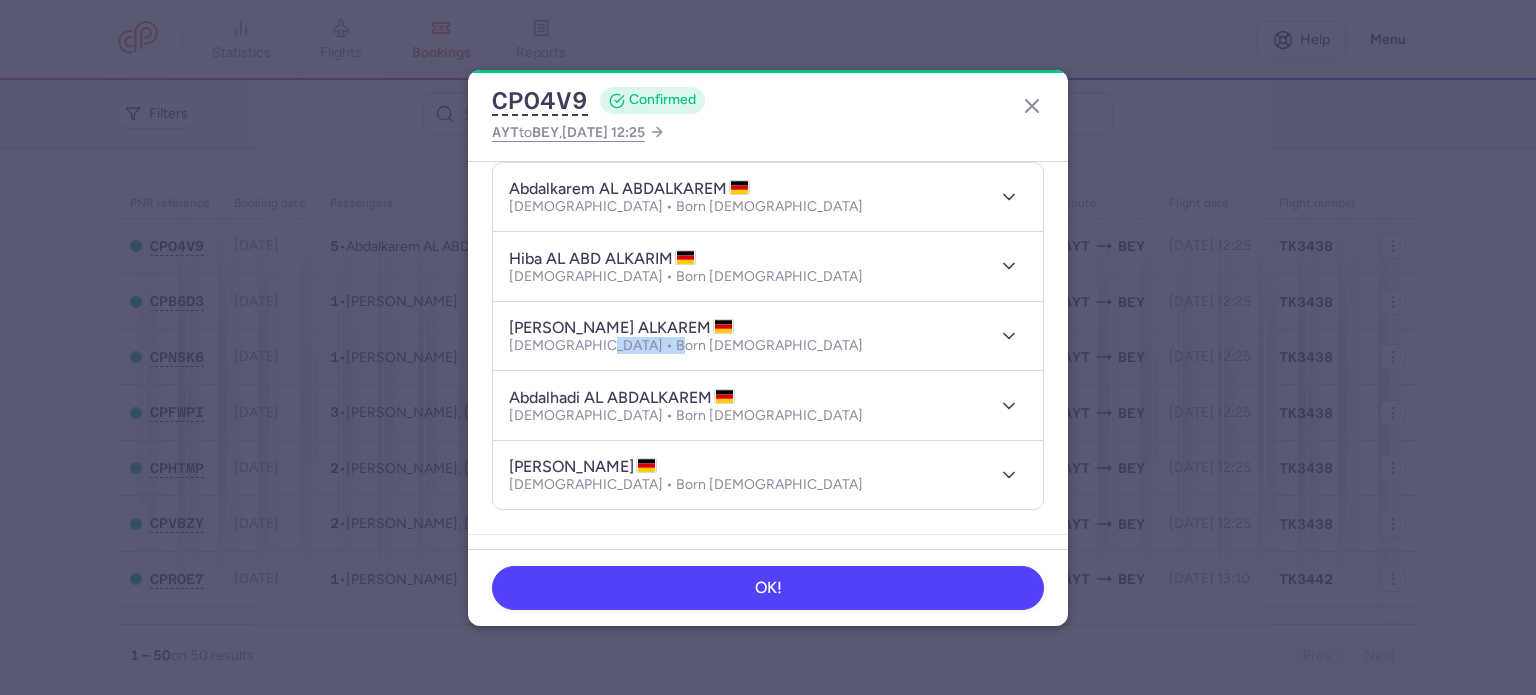 click on "[DEMOGRAPHIC_DATA] • Born [DEMOGRAPHIC_DATA]" at bounding box center [686, 346] 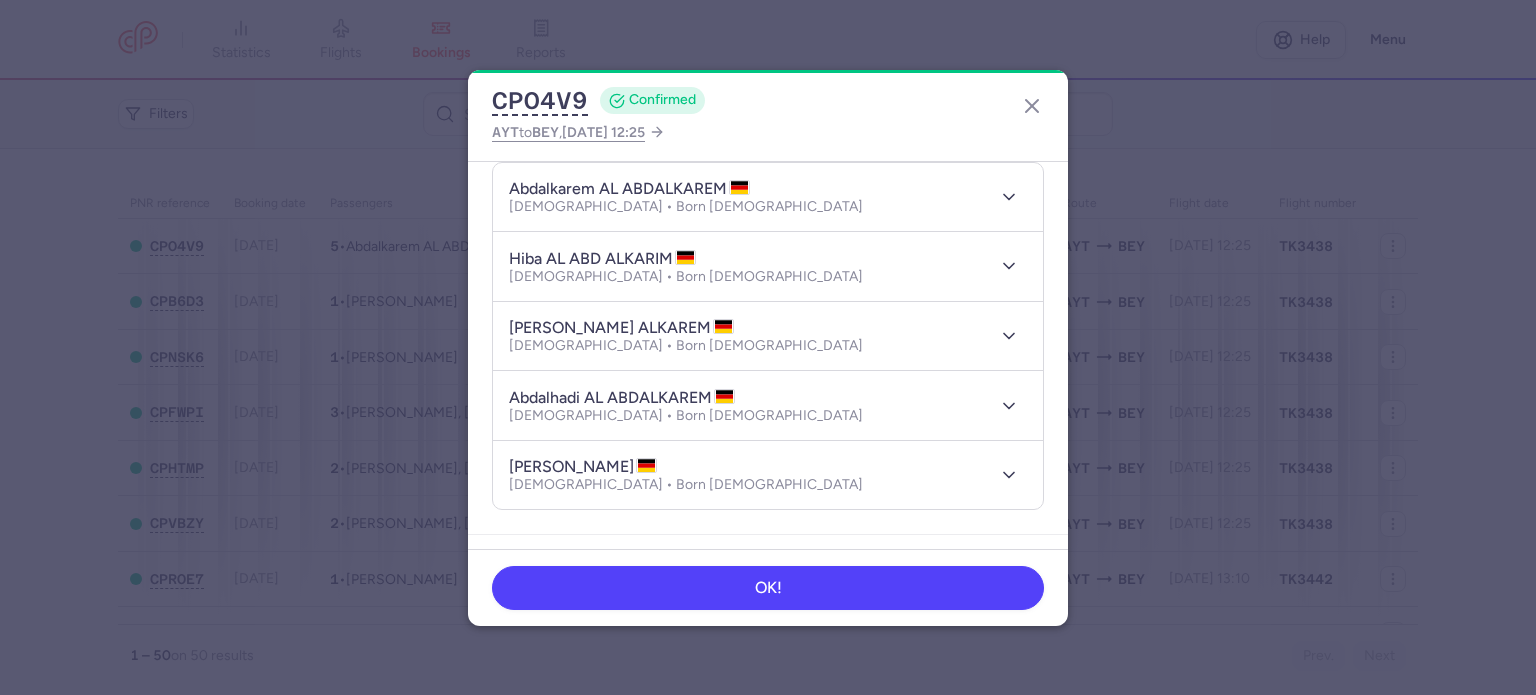 click on "abdalhadi AL ABDALKAREM" at bounding box center (622, 398) 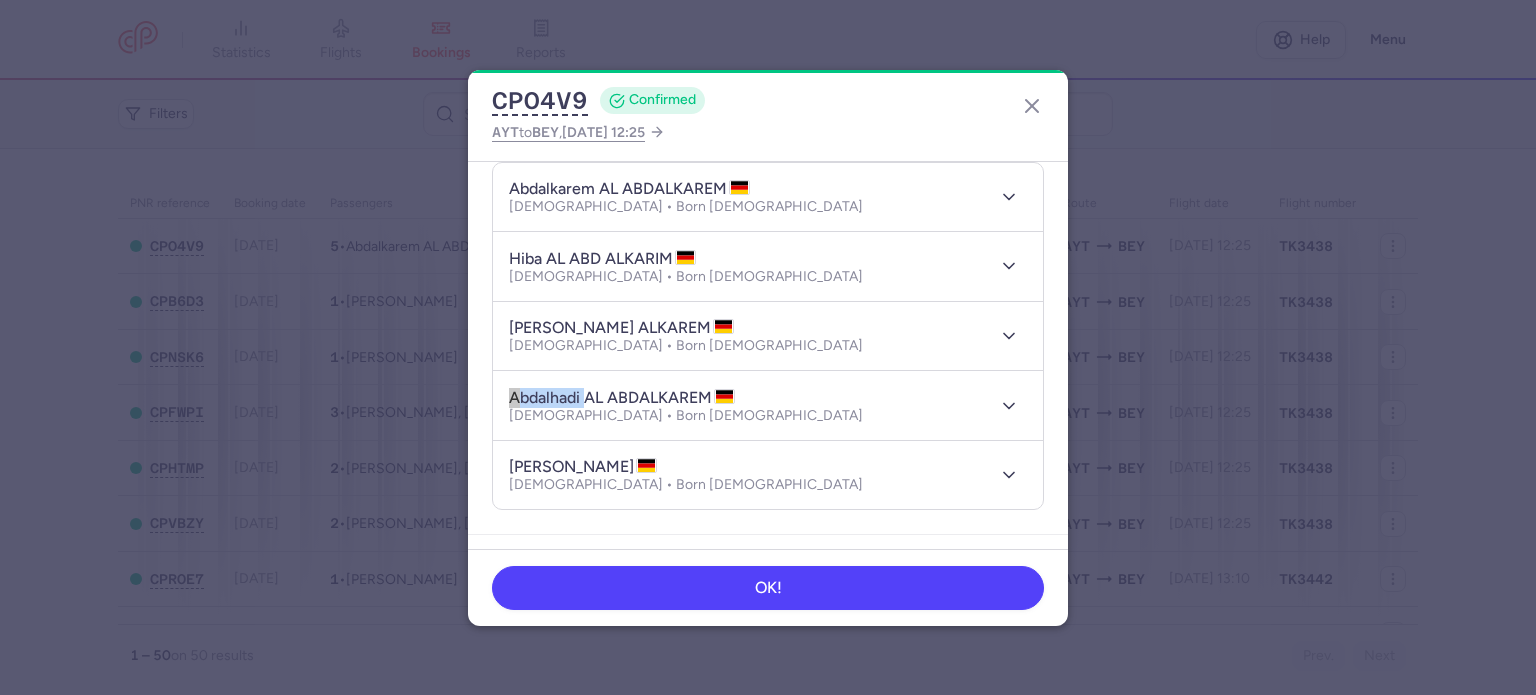 click on "abdalhadi AL ABDALKAREM" at bounding box center [622, 398] 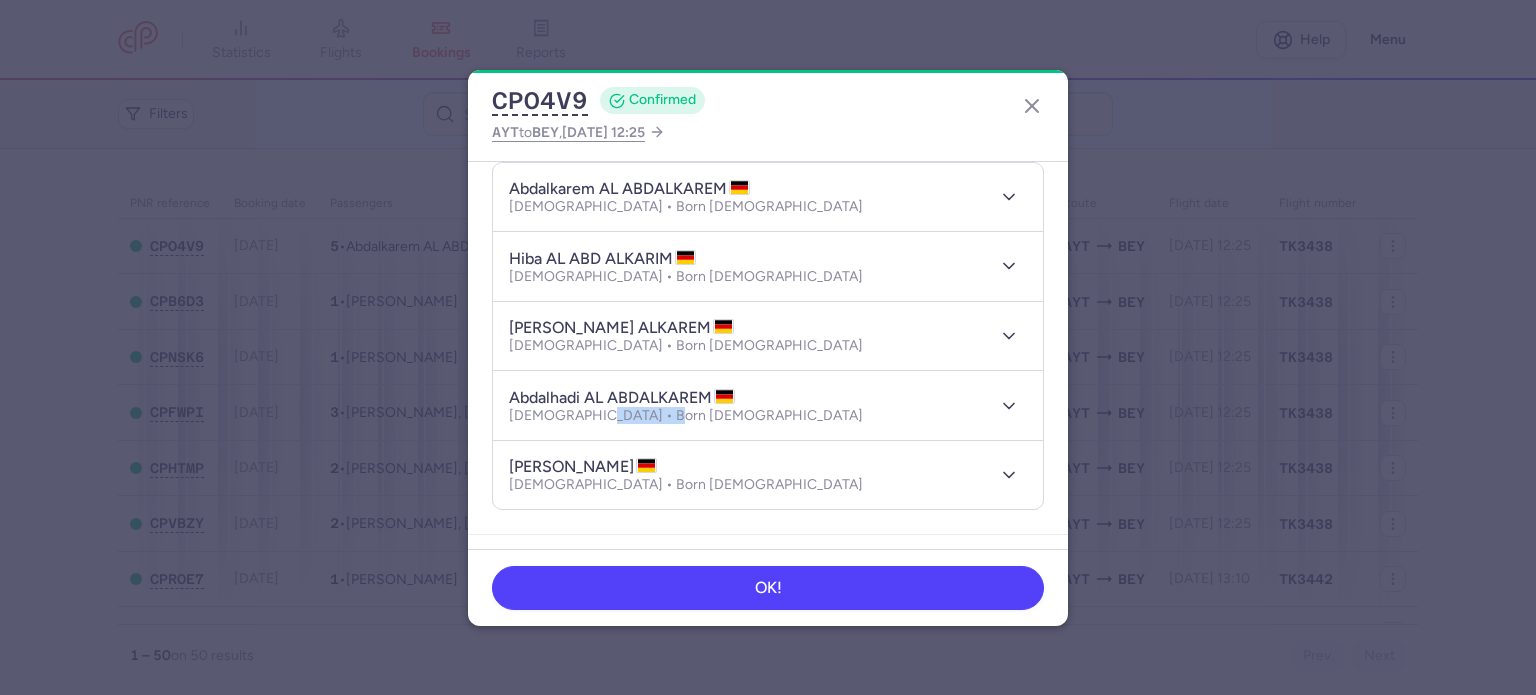 drag, startPoint x: 676, startPoint y: 417, endPoint x: 586, endPoint y: 416, distance: 90.005554 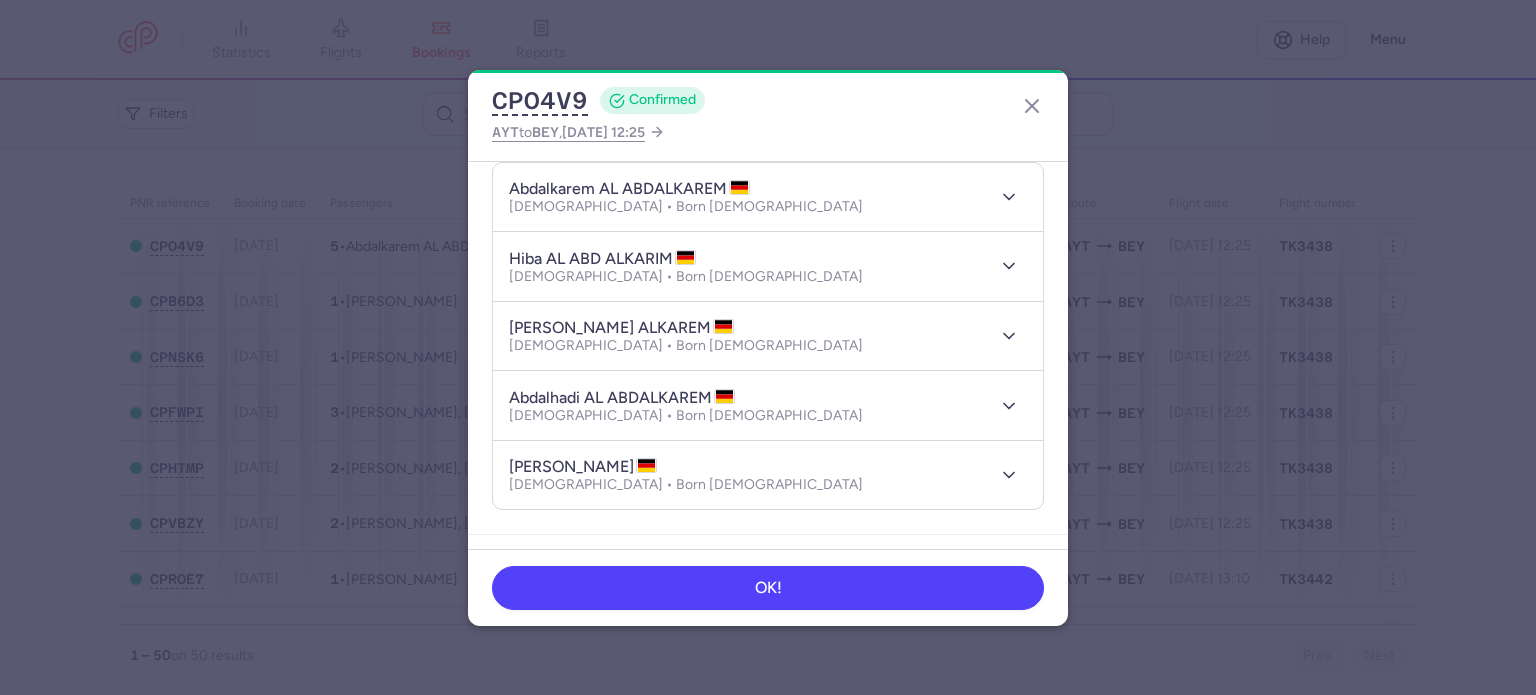 click on "[PERSON_NAME]" at bounding box center [583, 467] 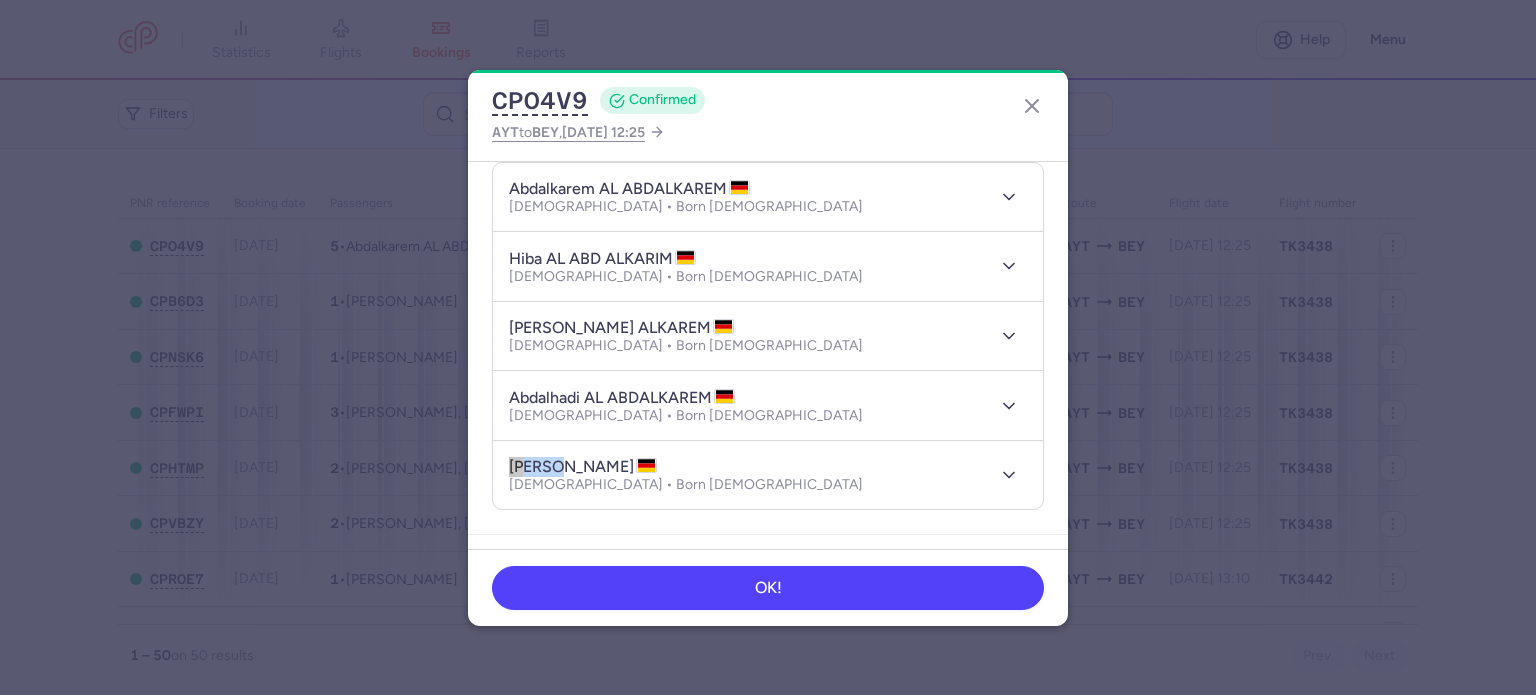 click on "[PERSON_NAME]" at bounding box center (583, 467) 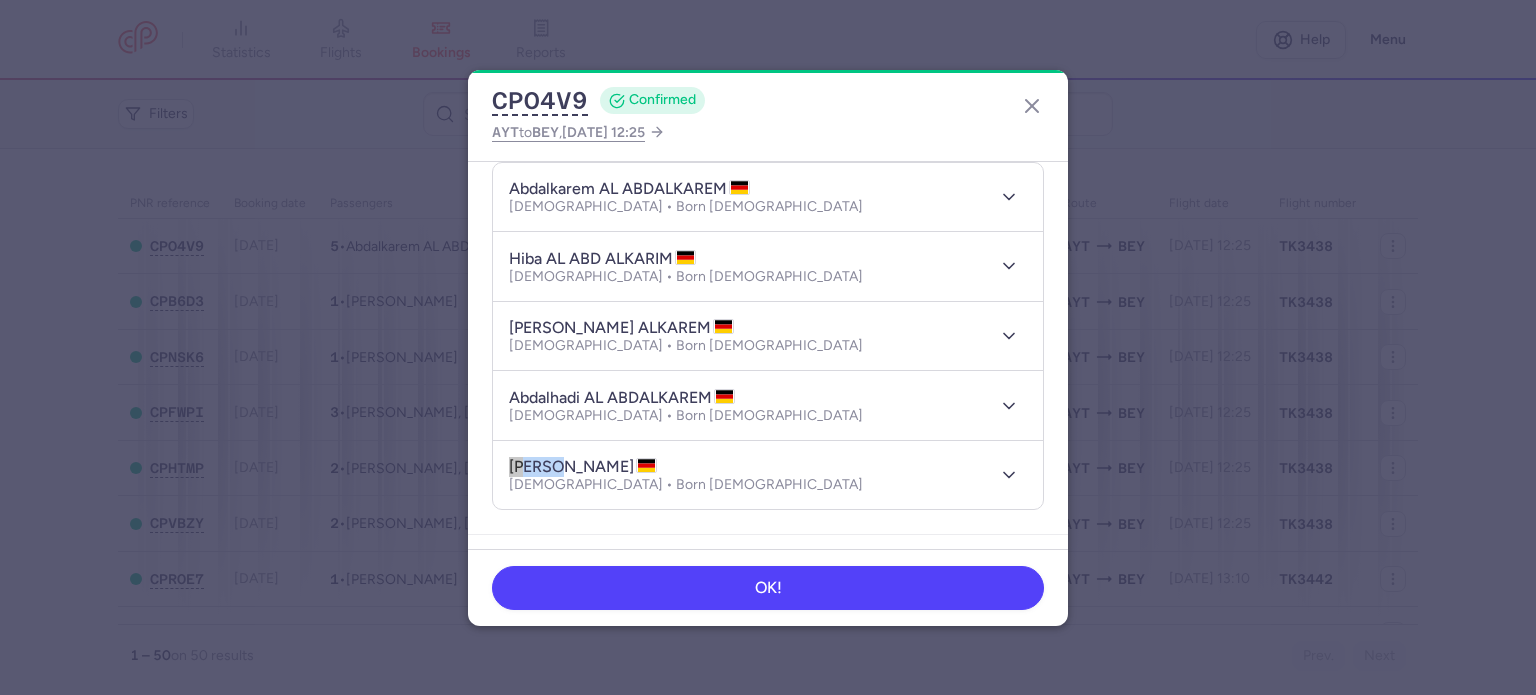 drag, startPoint x: 688, startPoint y: 463, endPoint x: 563, endPoint y: 468, distance: 125.09996 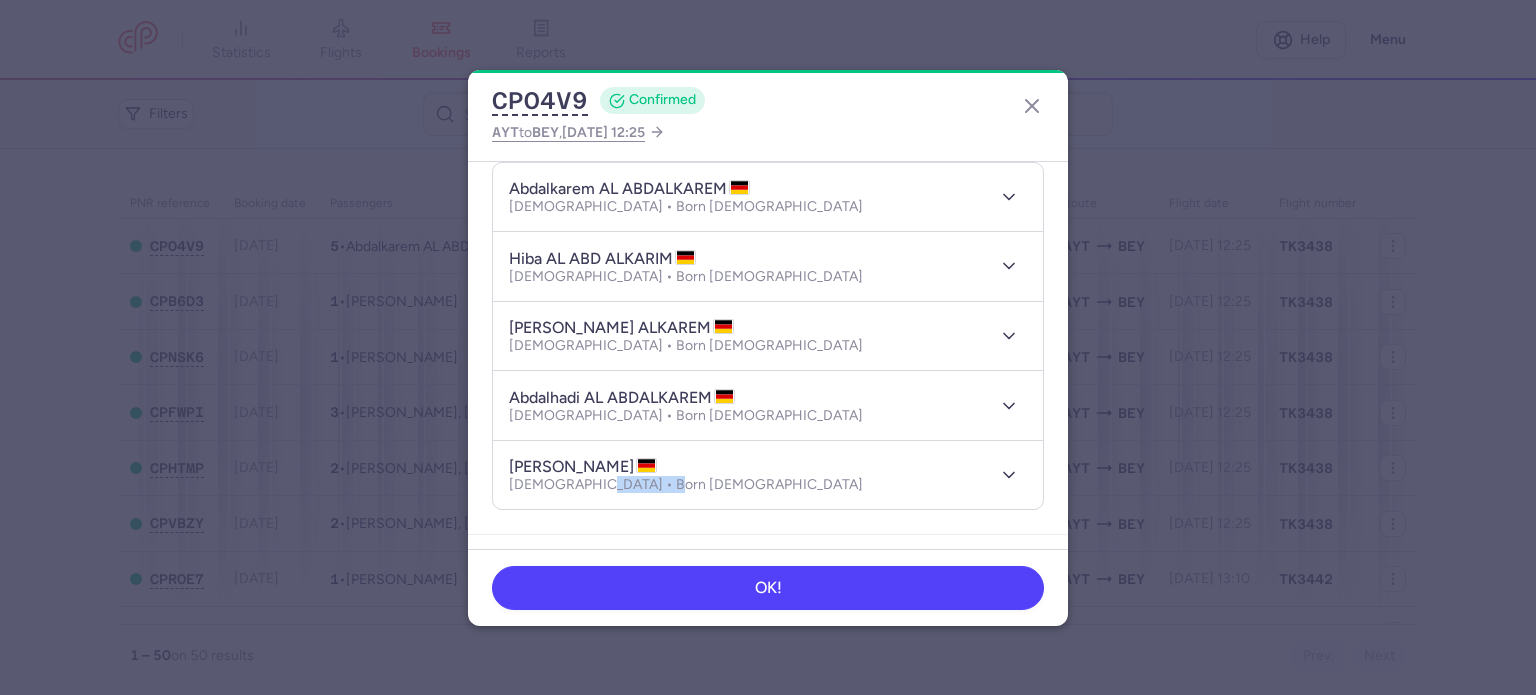drag, startPoint x: 664, startPoint y: 483, endPoint x: 586, endPoint y: 483, distance: 78 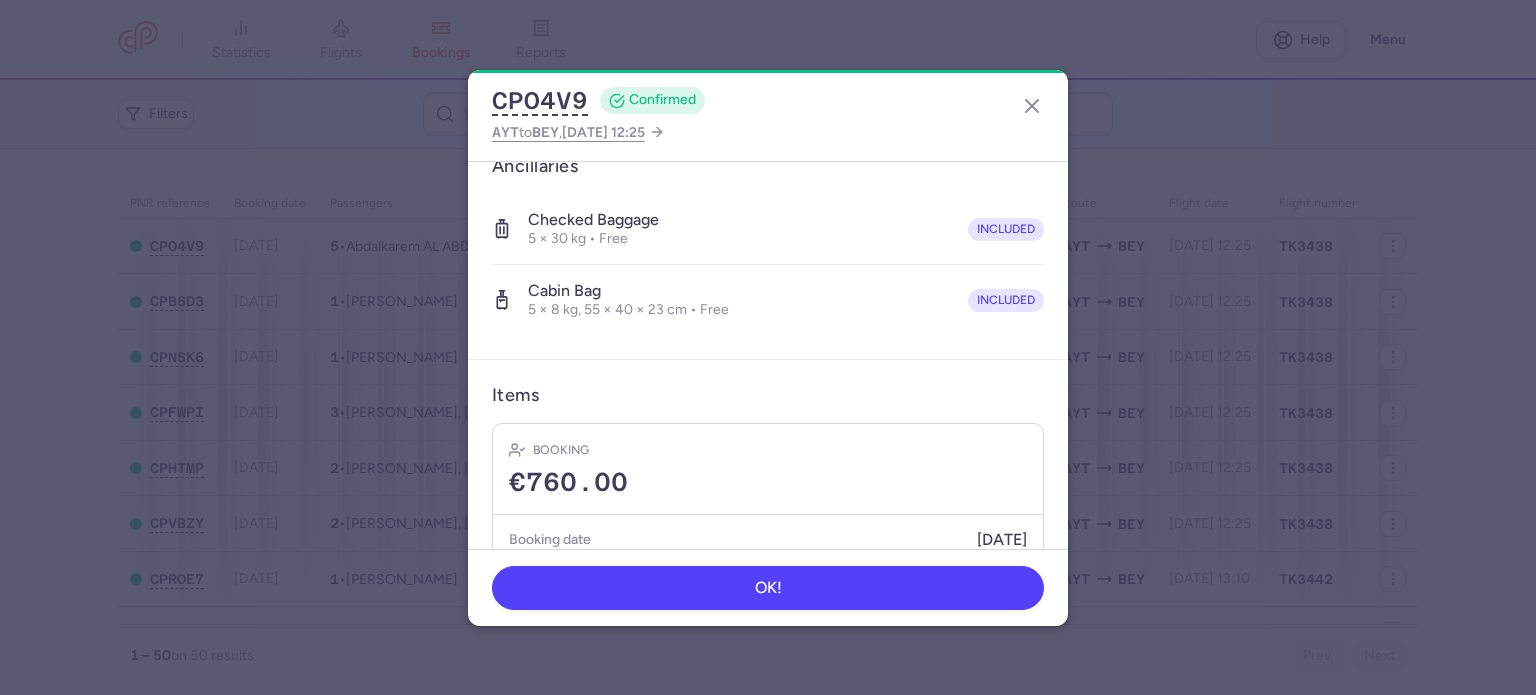scroll, scrollTop: 699, scrollLeft: 0, axis: vertical 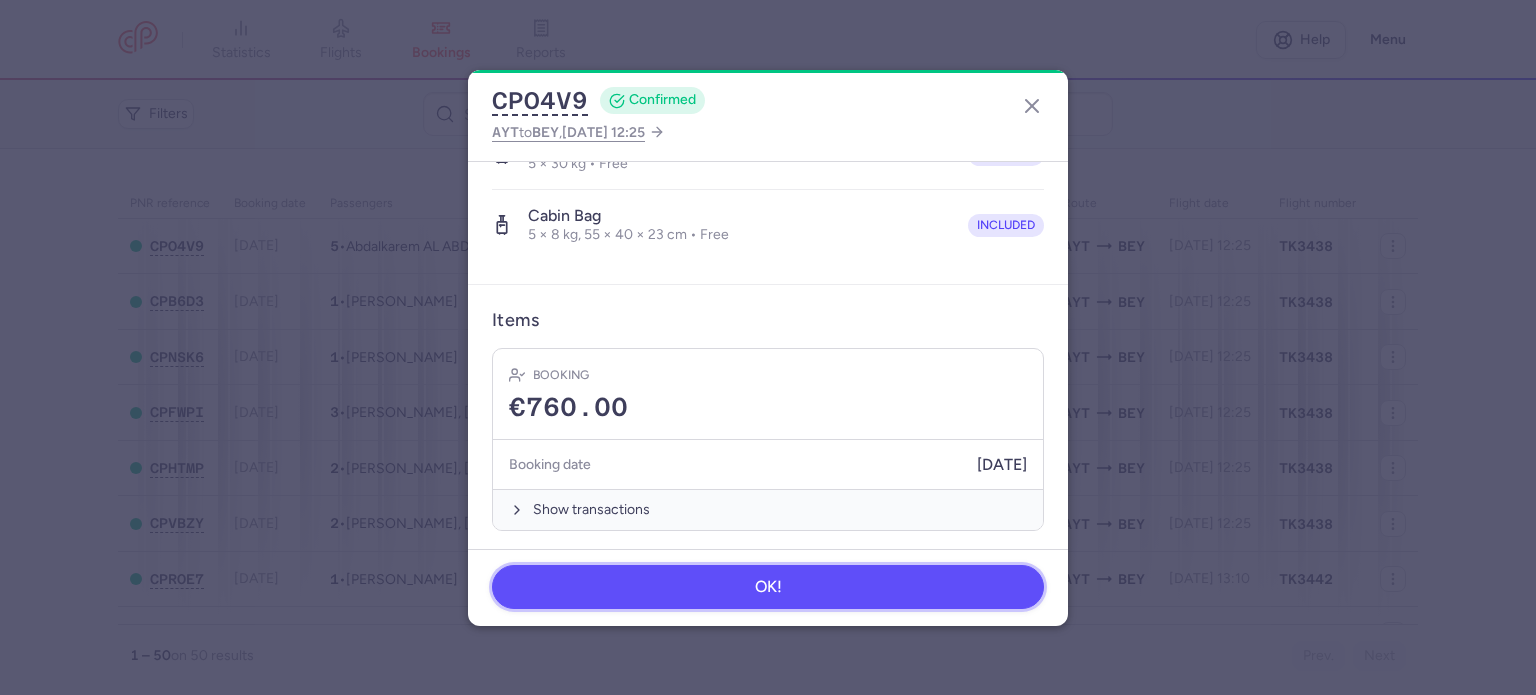 click on "OK!" at bounding box center (768, 587) 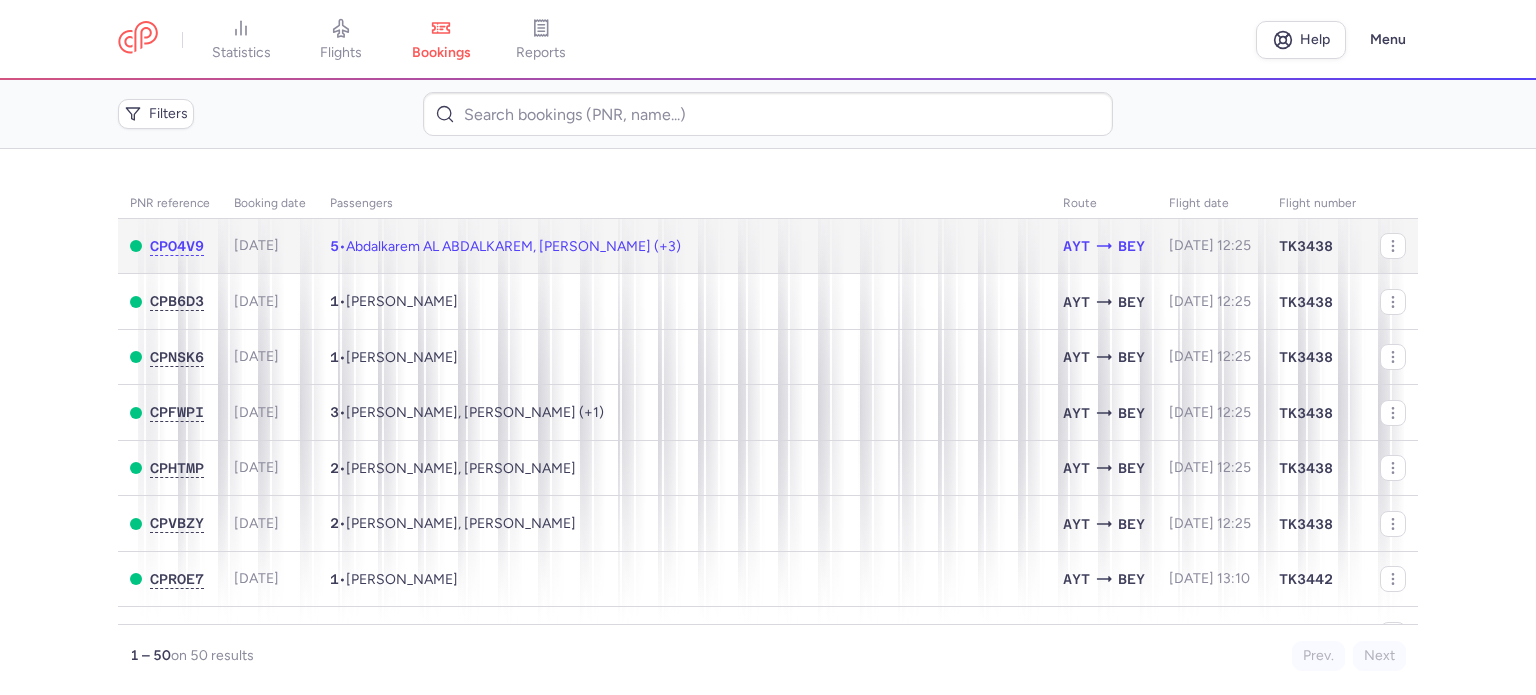 click on "Abdalkarem AL ABDALKAREM, [PERSON_NAME] (+3)" at bounding box center [513, 246] 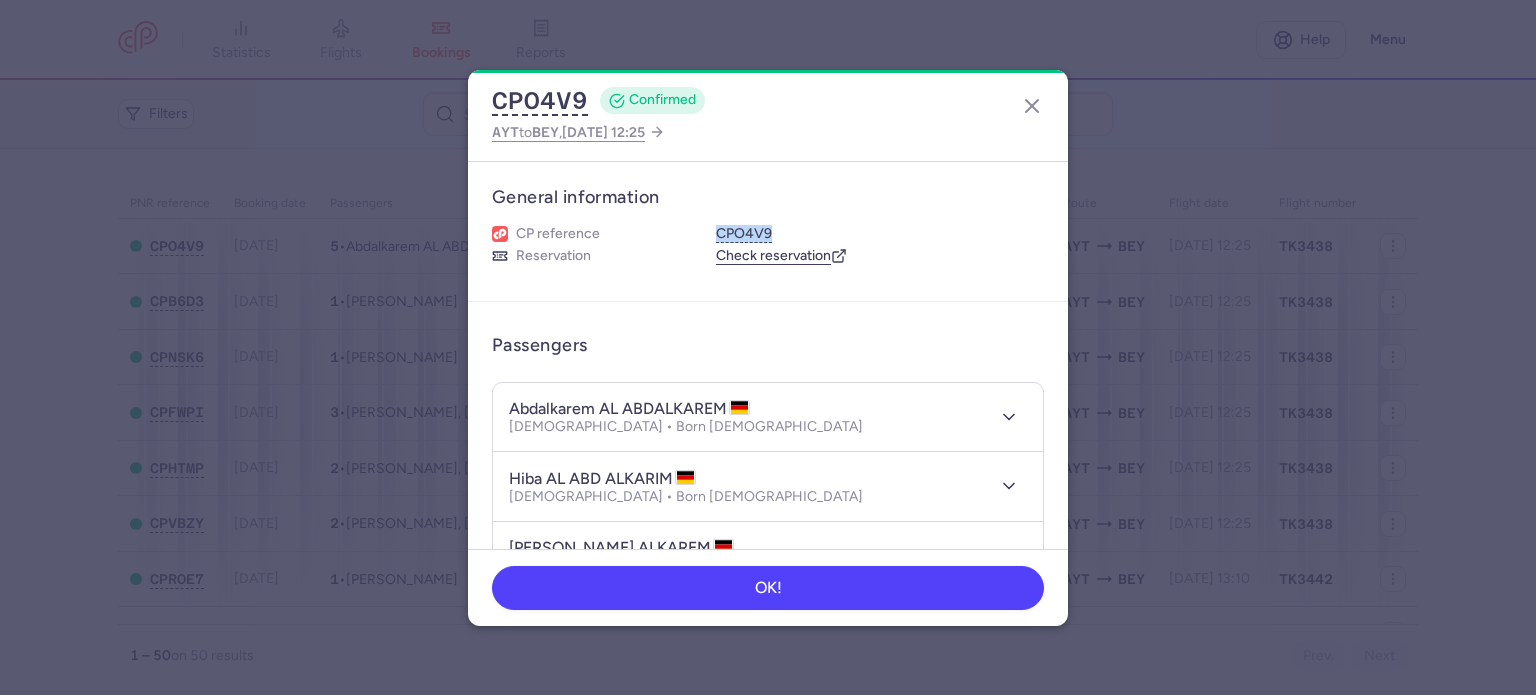 drag, startPoint x: 710, startPoint y: 225, endPoint x: 776, endPoint y: 231, distance: 66.27216 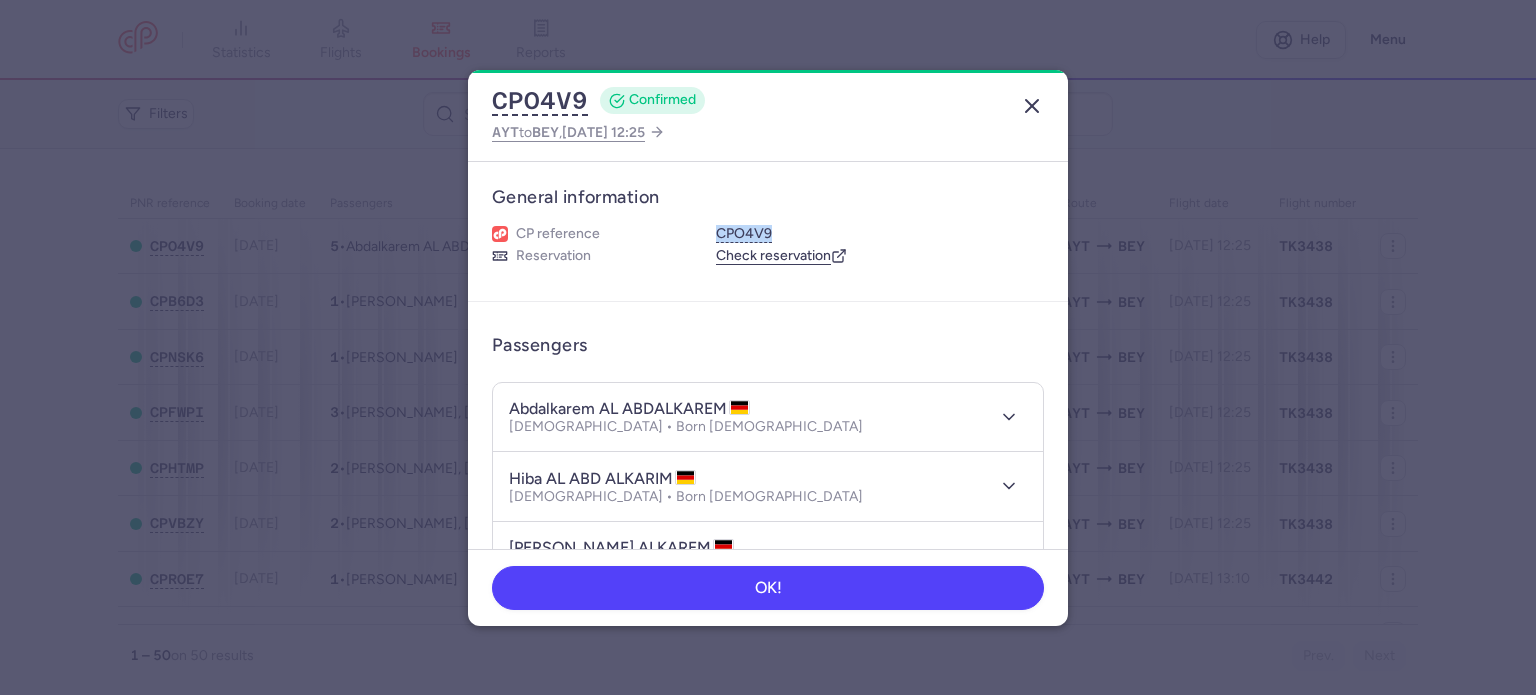 click 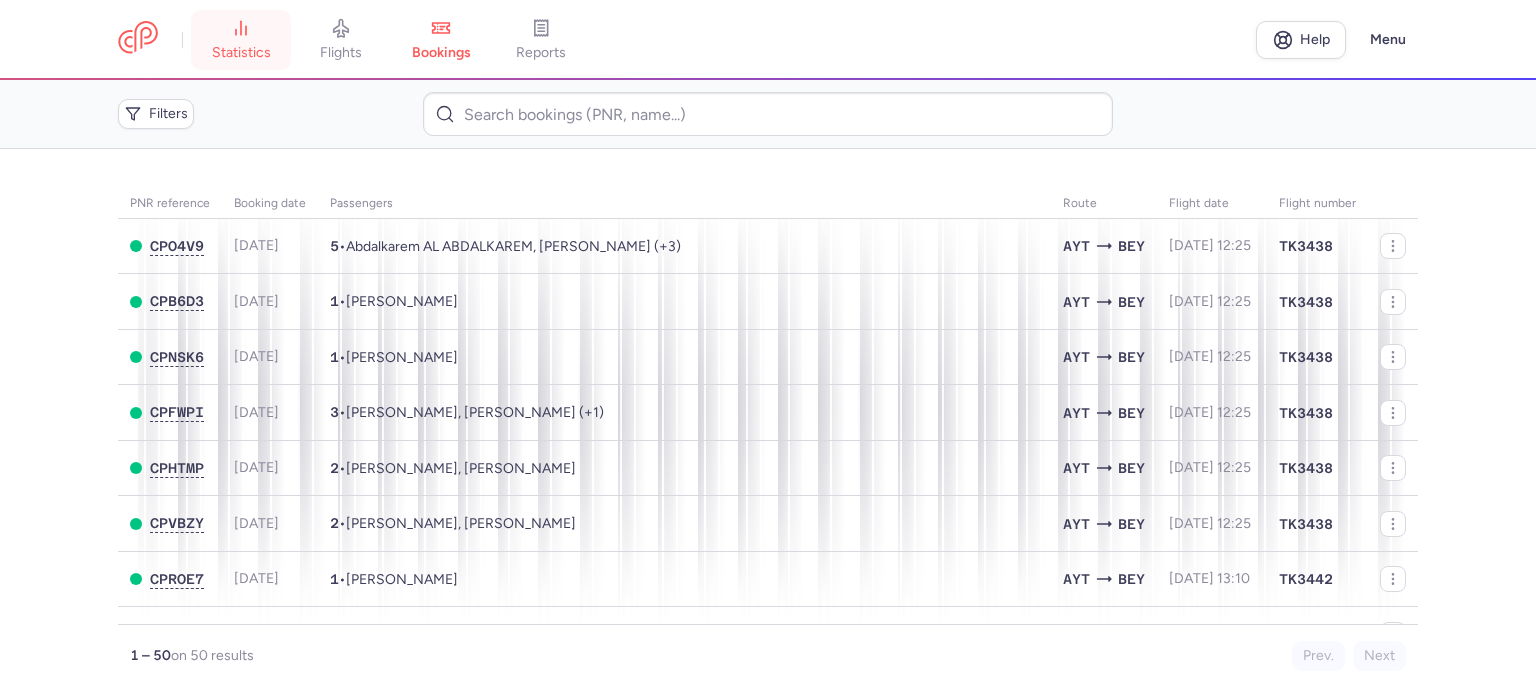 click on "statistics" at bounding box center (241, 53) 